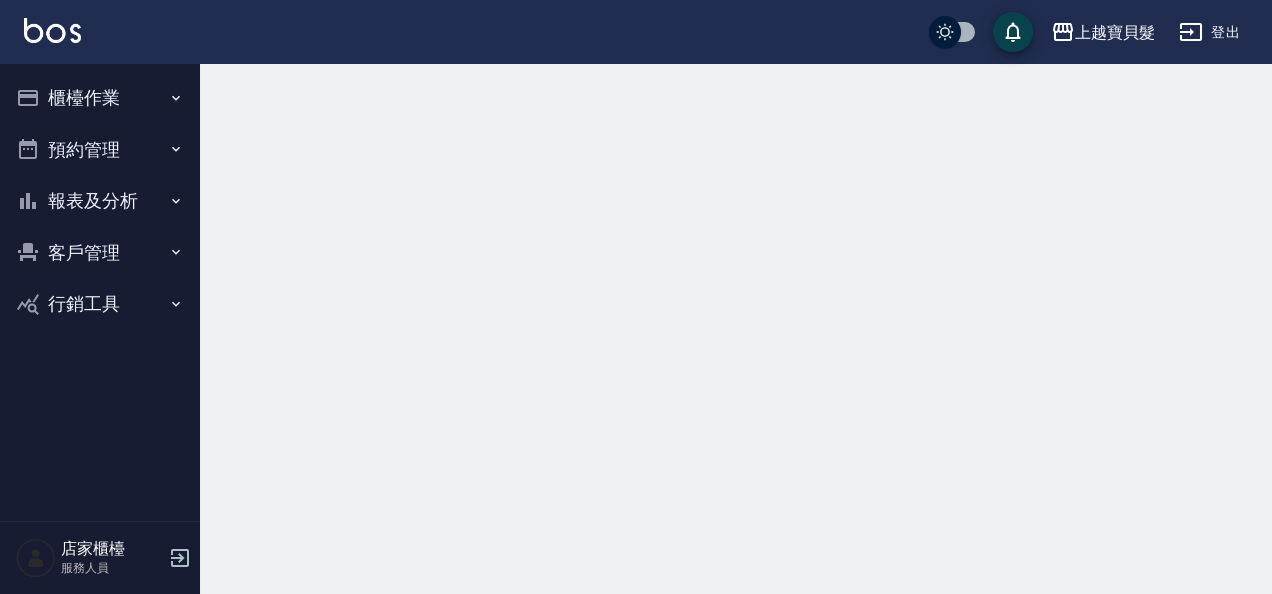 scroll, scrollTop: 0, scrollLeft: 0, axis: both 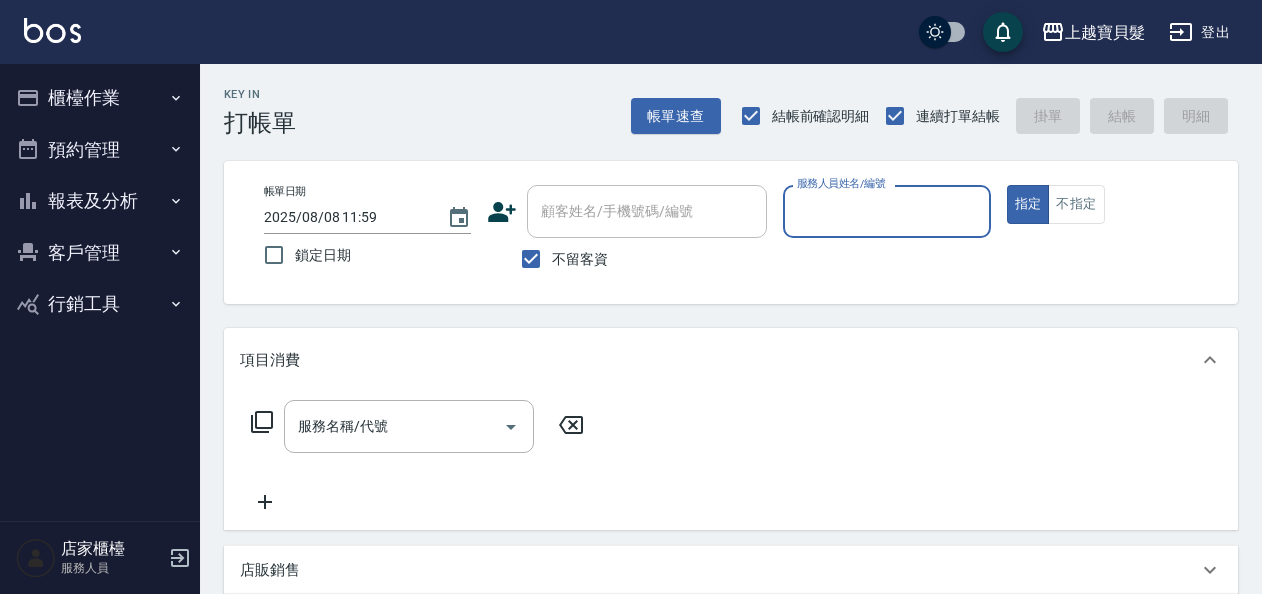 drag, startPoint x: 524, startPoint y: 259, endPoint x: 610, endPoint y: 222, distance: 93.62158 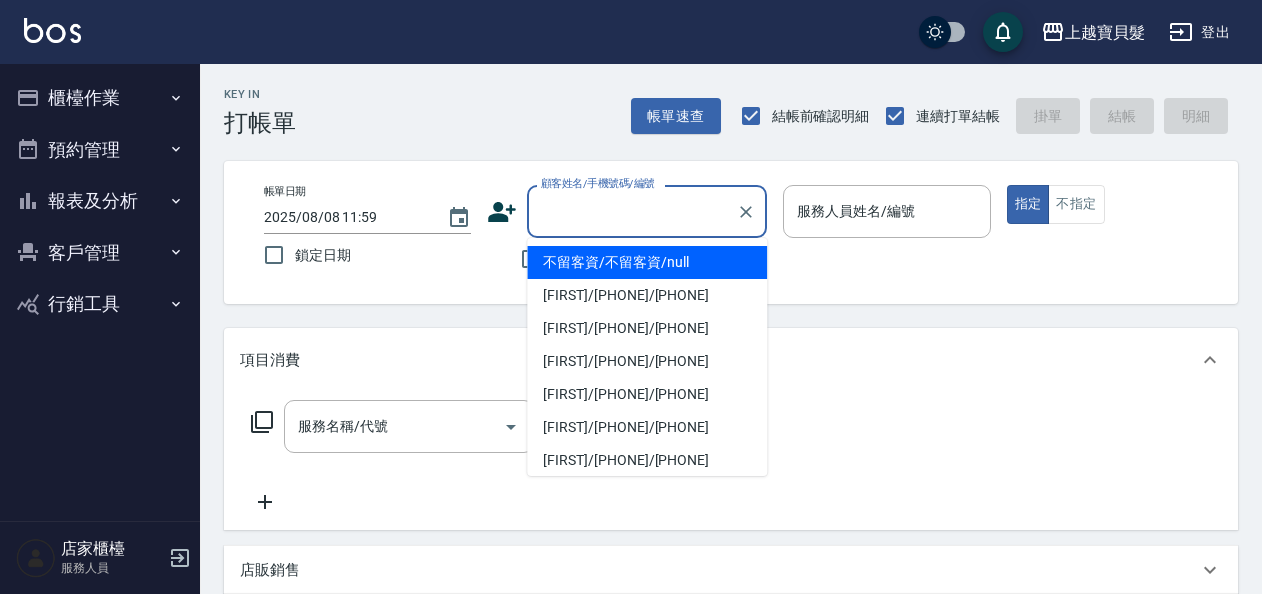 click on "顧客姓名/手機號碼/編號" at bounding box center [632, 211] 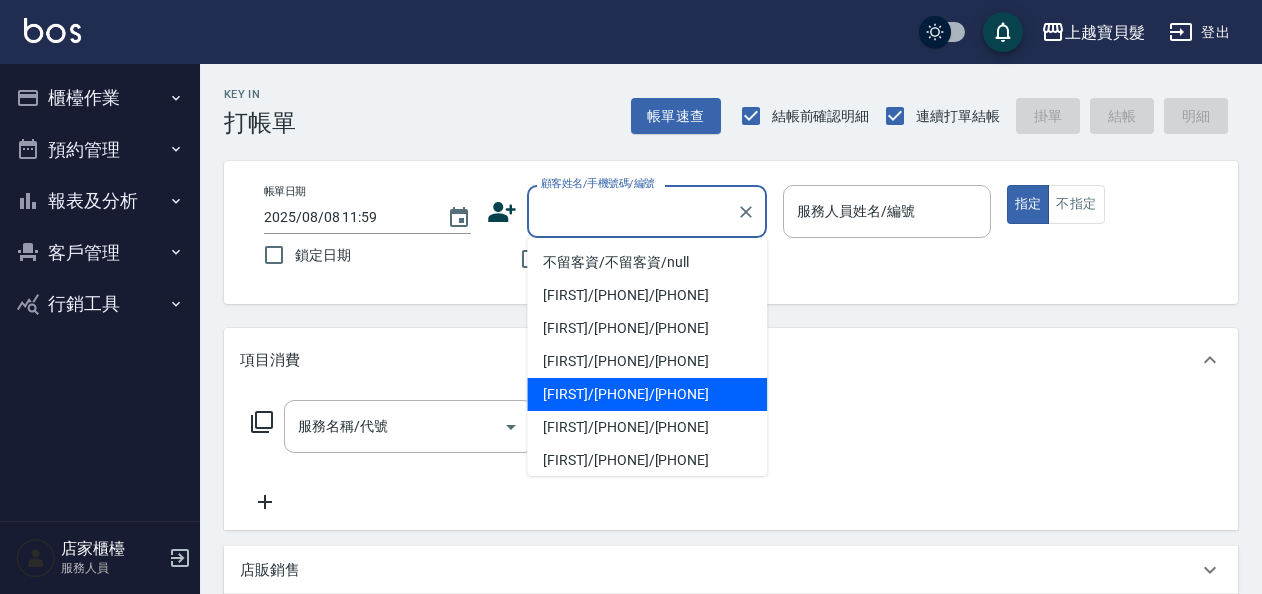 click on "[FIRST]/[PHONE]/[PHONE]" at bounding box center [647, 394] 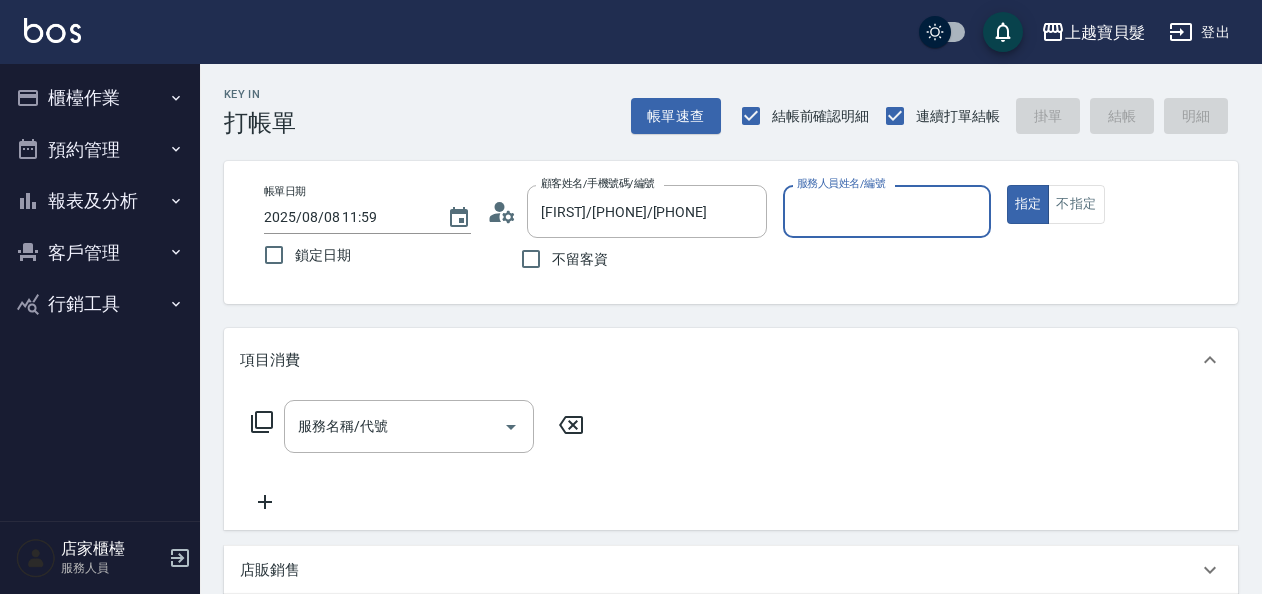 type on "麗娟-08" 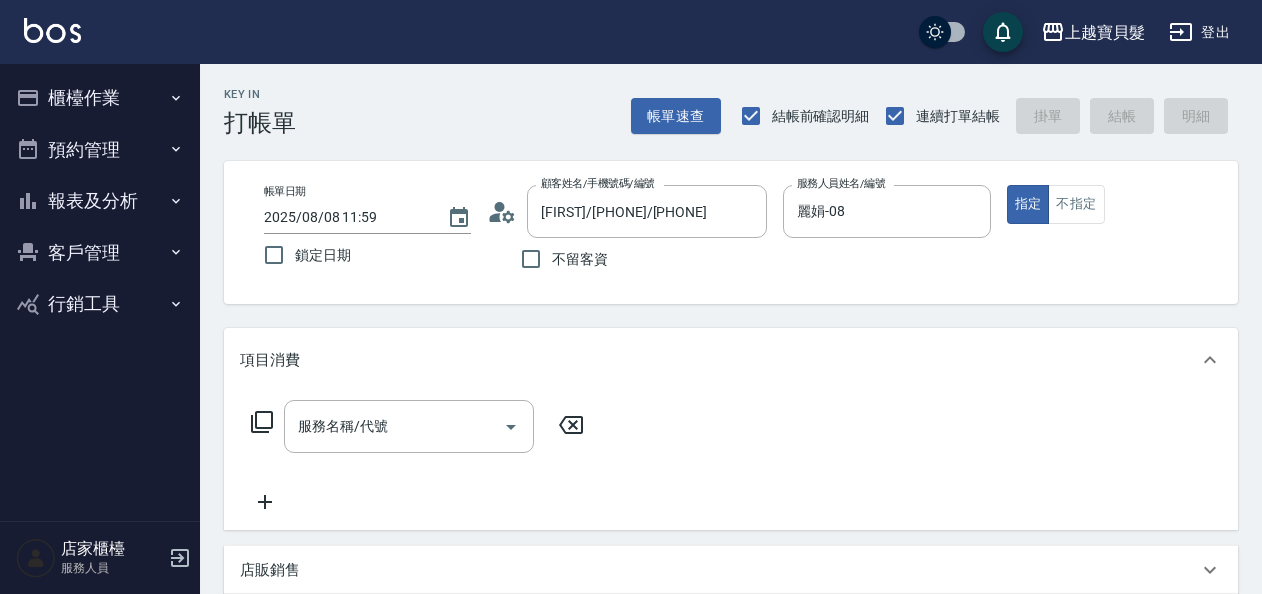 click 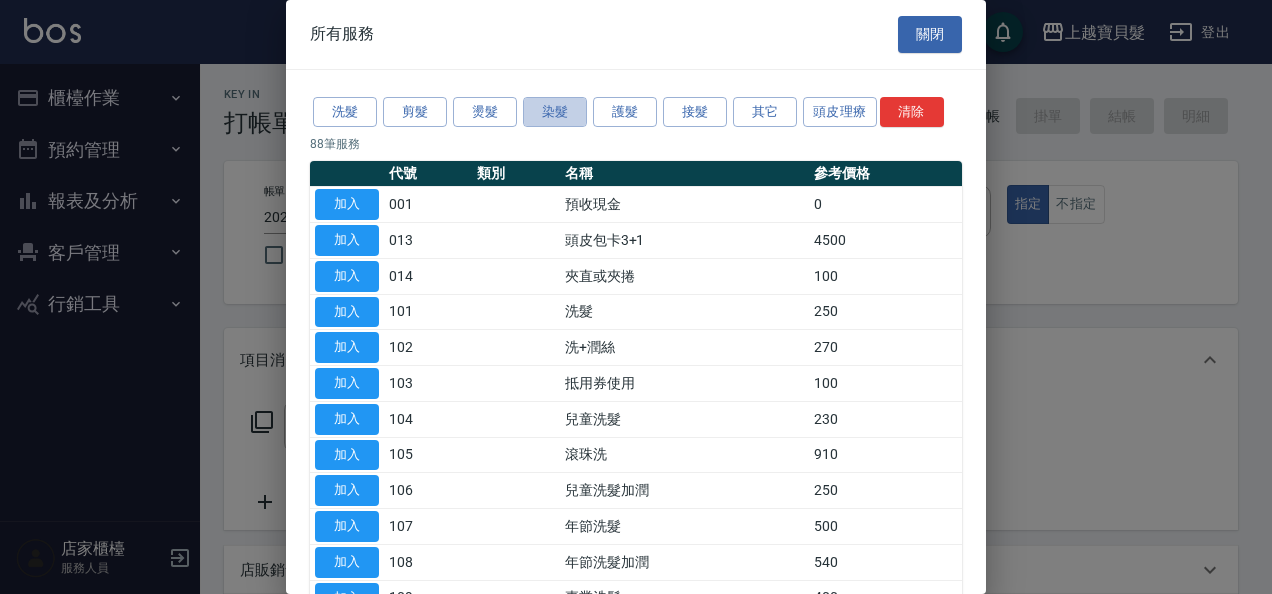 drag, startPoint x: 532, startPoint y: 115, endPoint x: 526, endPoint y: 128, distance: 14.3178215 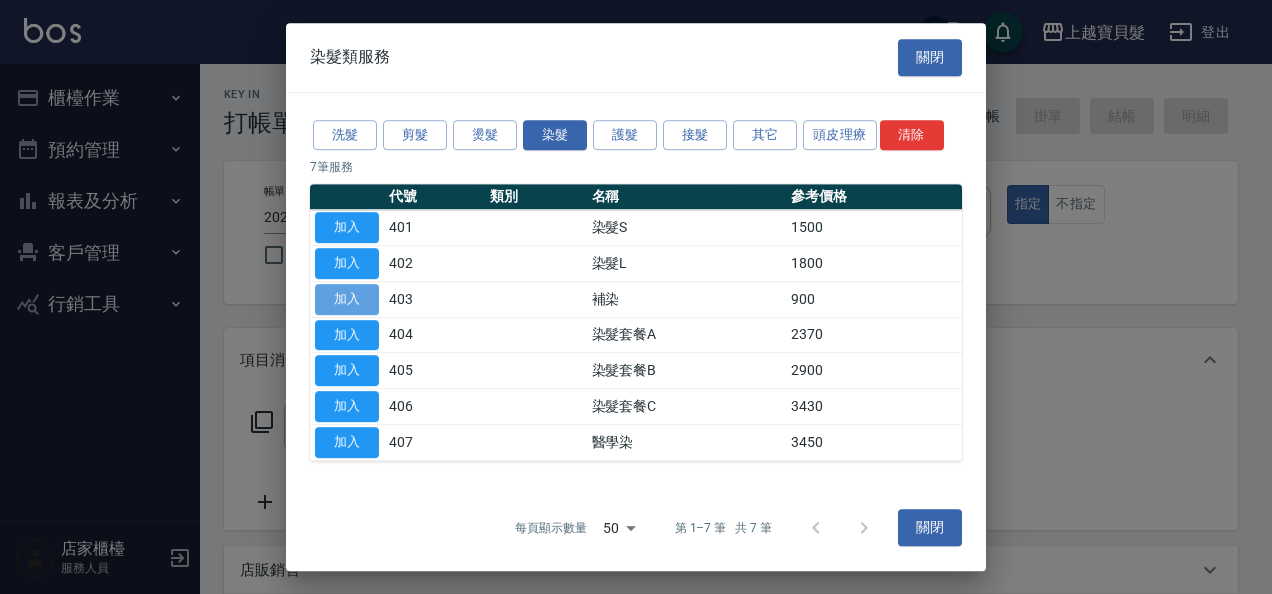click on "加入" at bounding box center [347, 299] 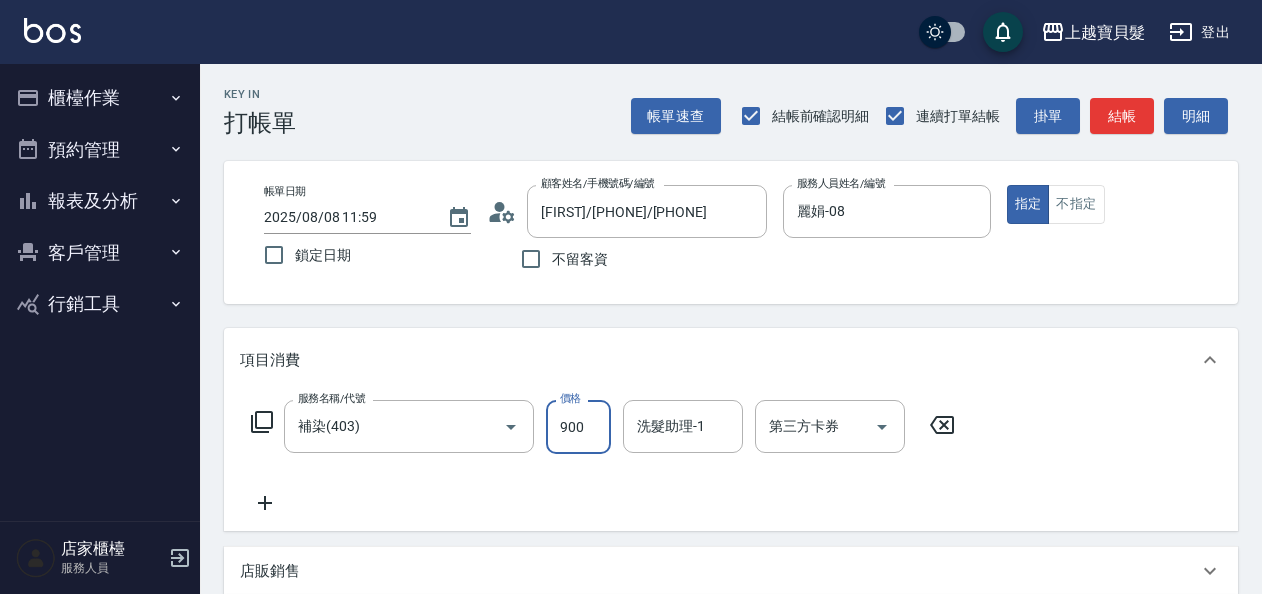 click on "900" at bounding box center (578, 427) 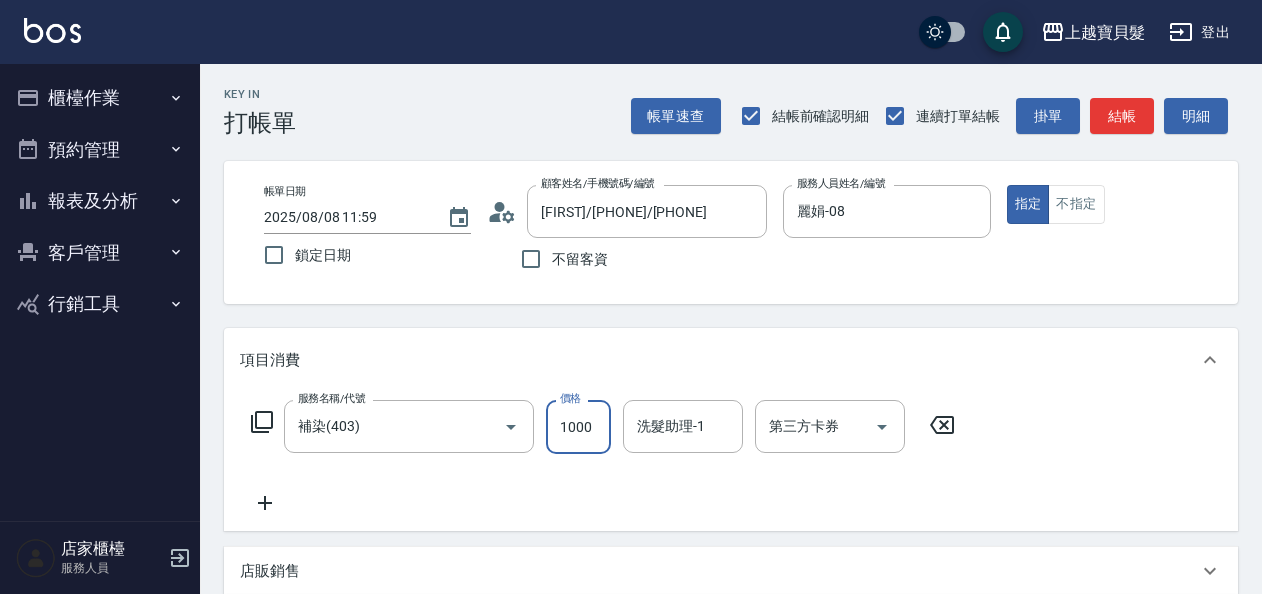 type on "1000" 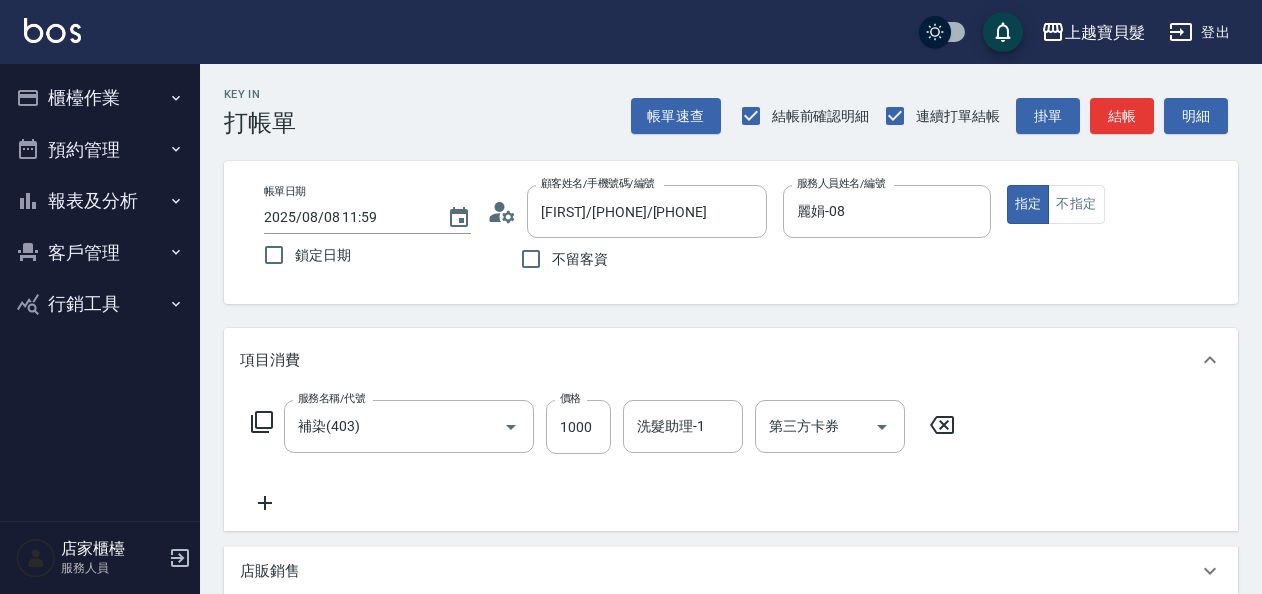 click 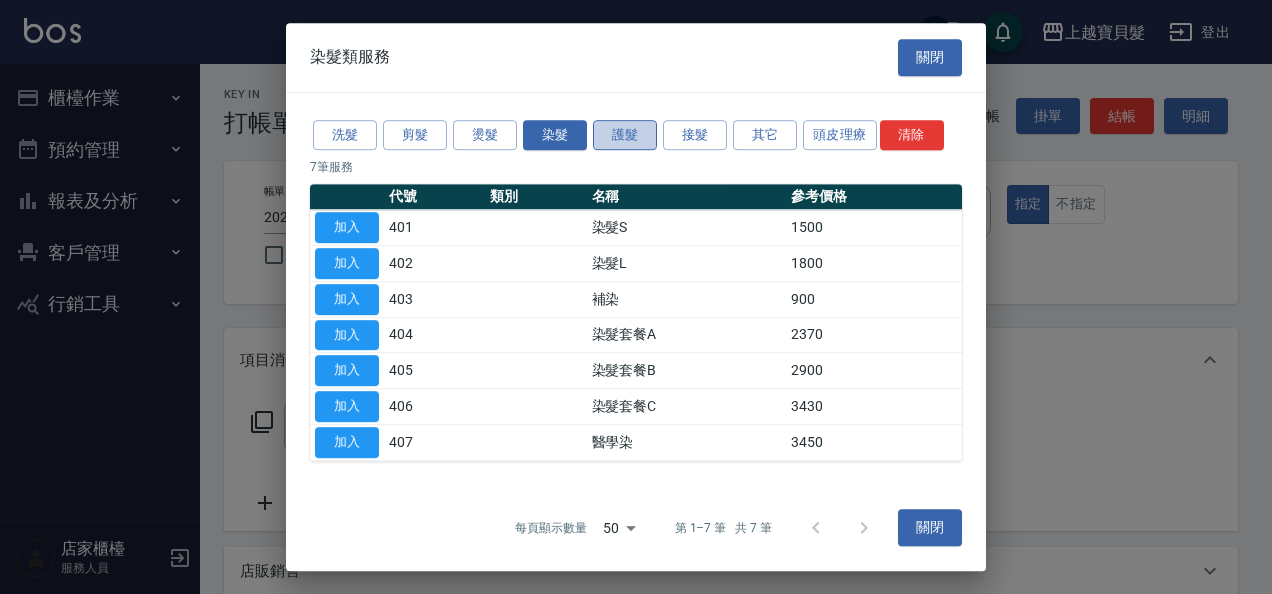 click on "護髮" at bounding box center [625, 135] 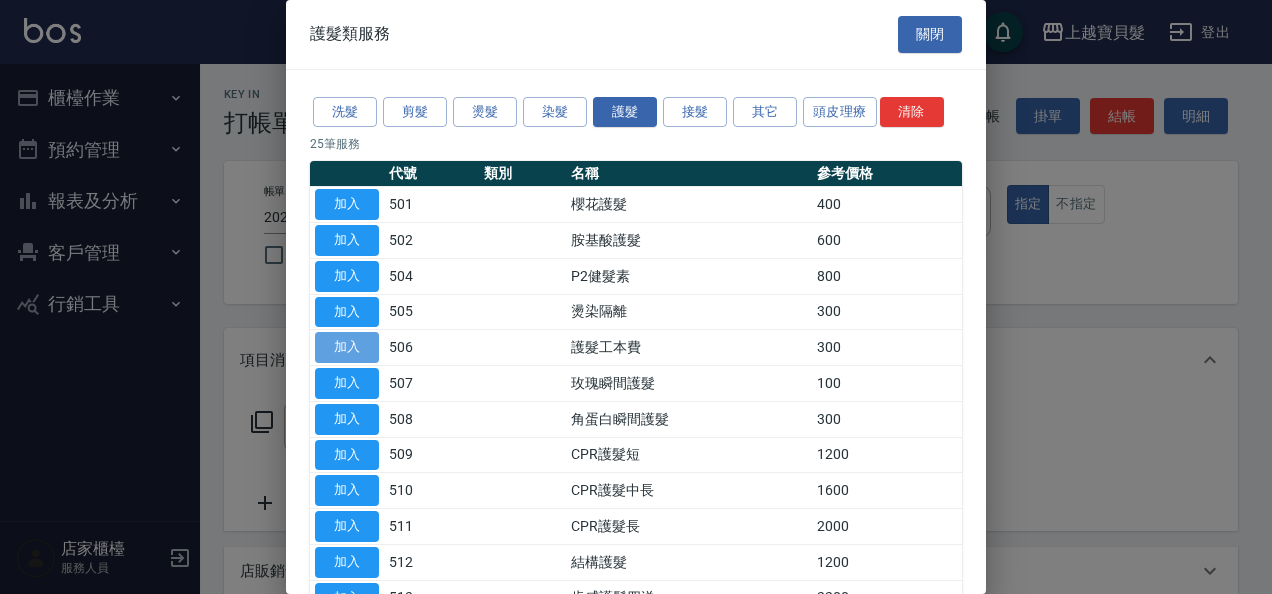 click on "加入" at bounding box center (347, 347) 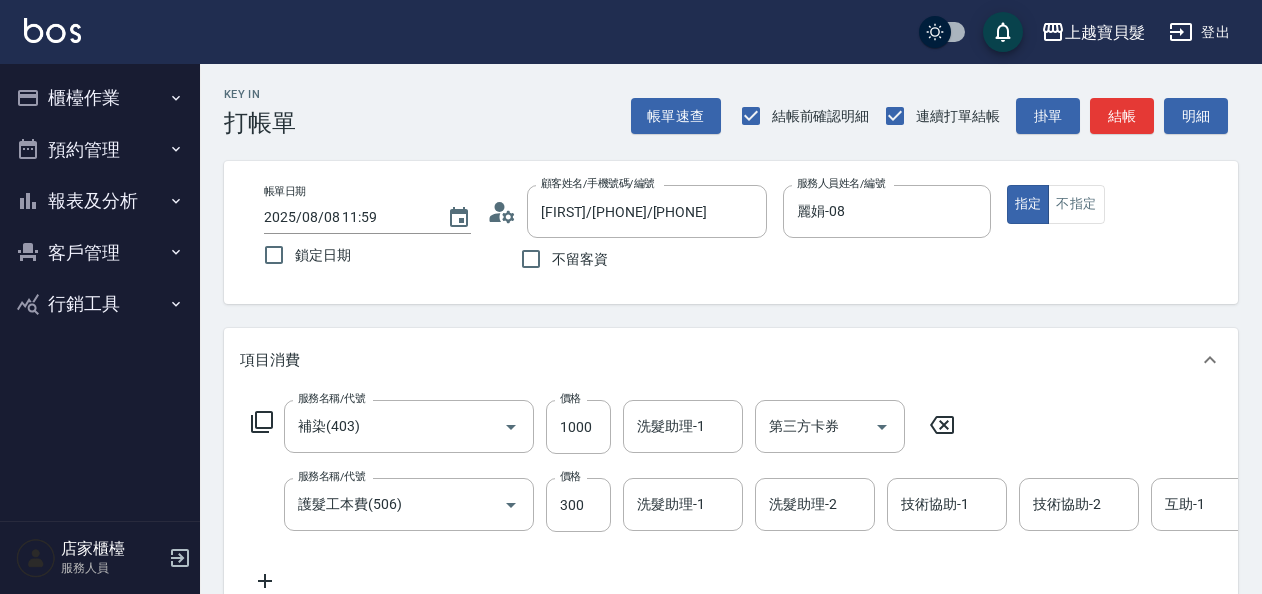 drag, startPoint x: 266, startPoint y: 419, endPoint x: 484, endPoint y: 219, distance: 295.84454 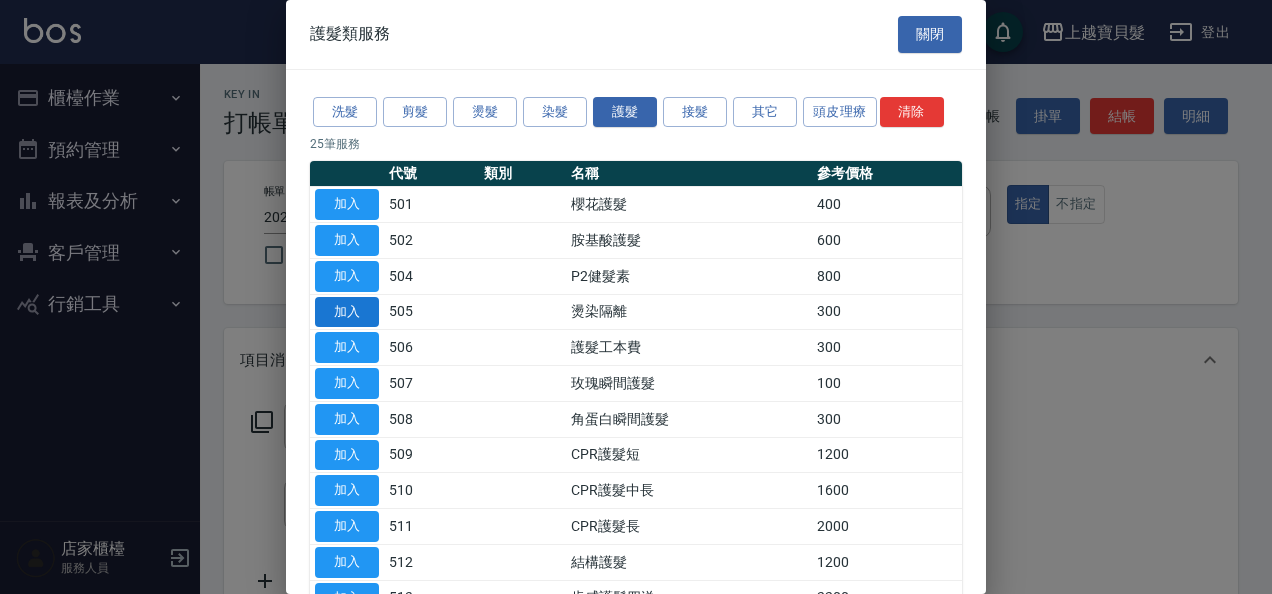 click on "加入" at bounding box center (347, 312) 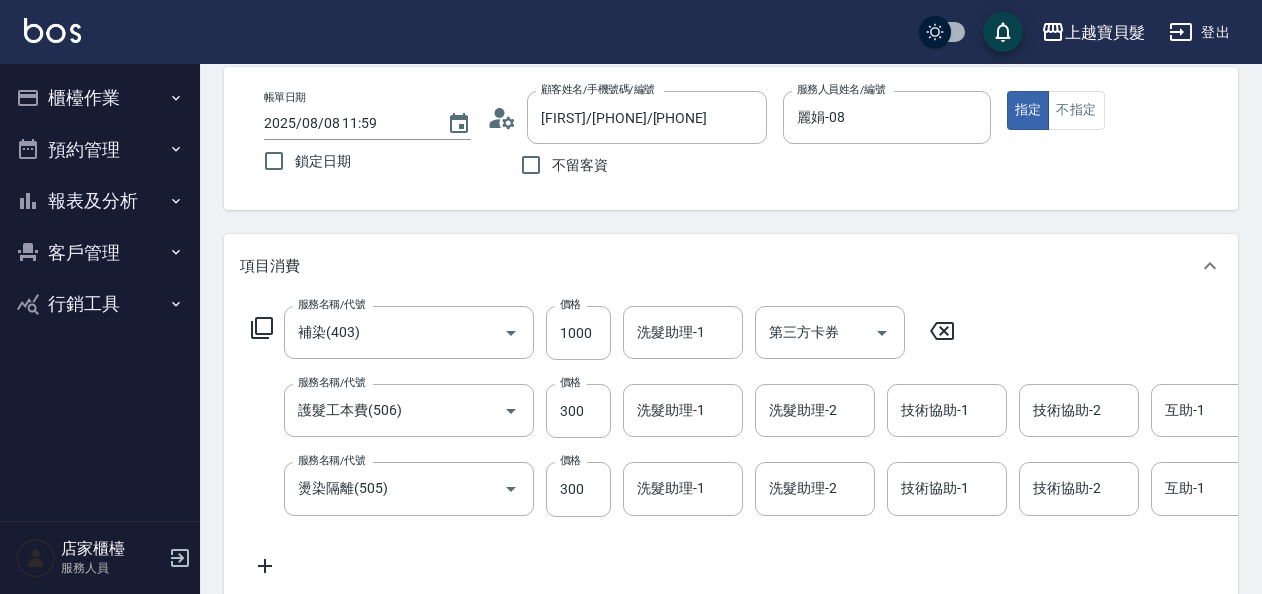 scroll, scrollTop: 316, scrollLeft: 0, axis: vertical 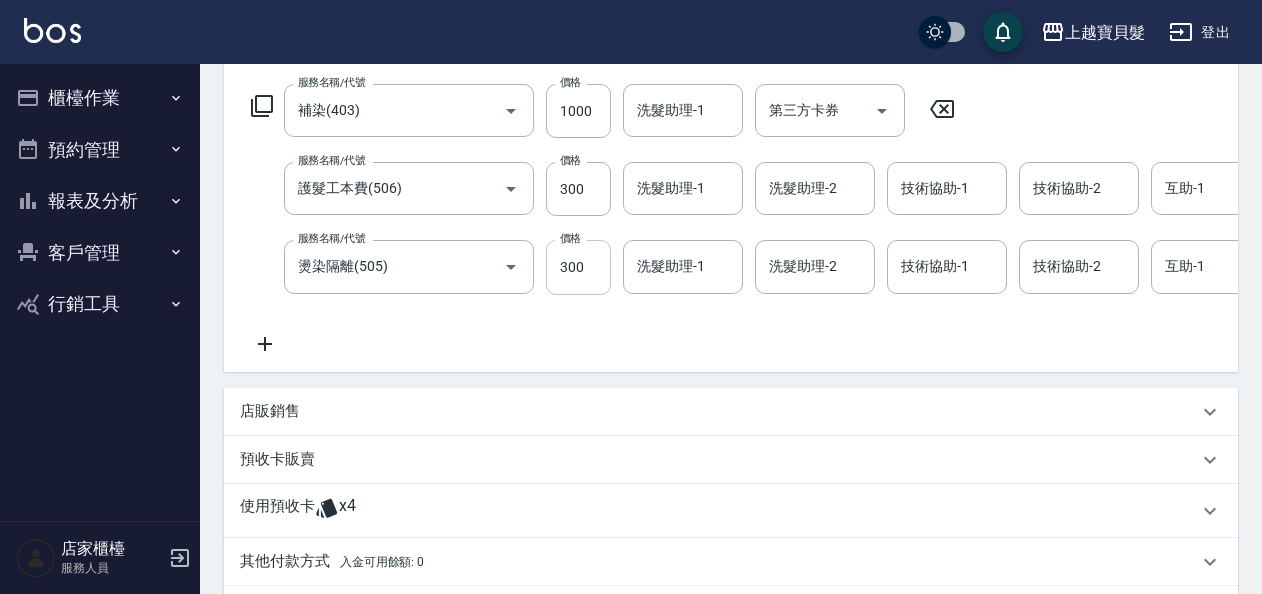 click on "300" at bounding box center (578, 267) 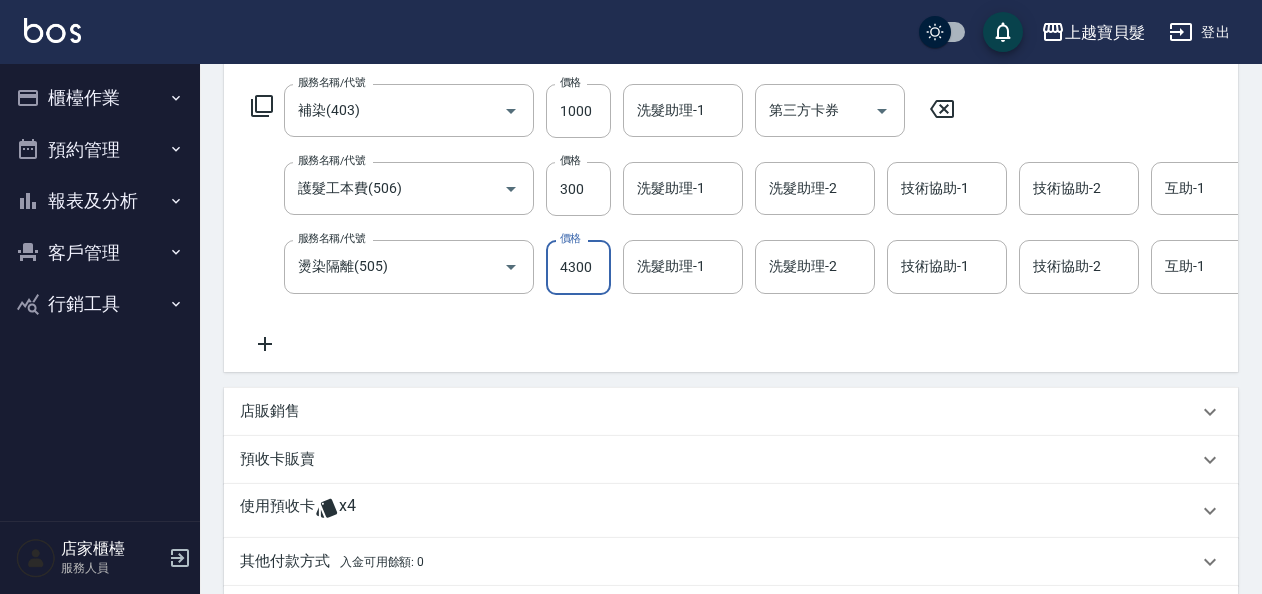 click on "4300" at bounding box center (578, 267) 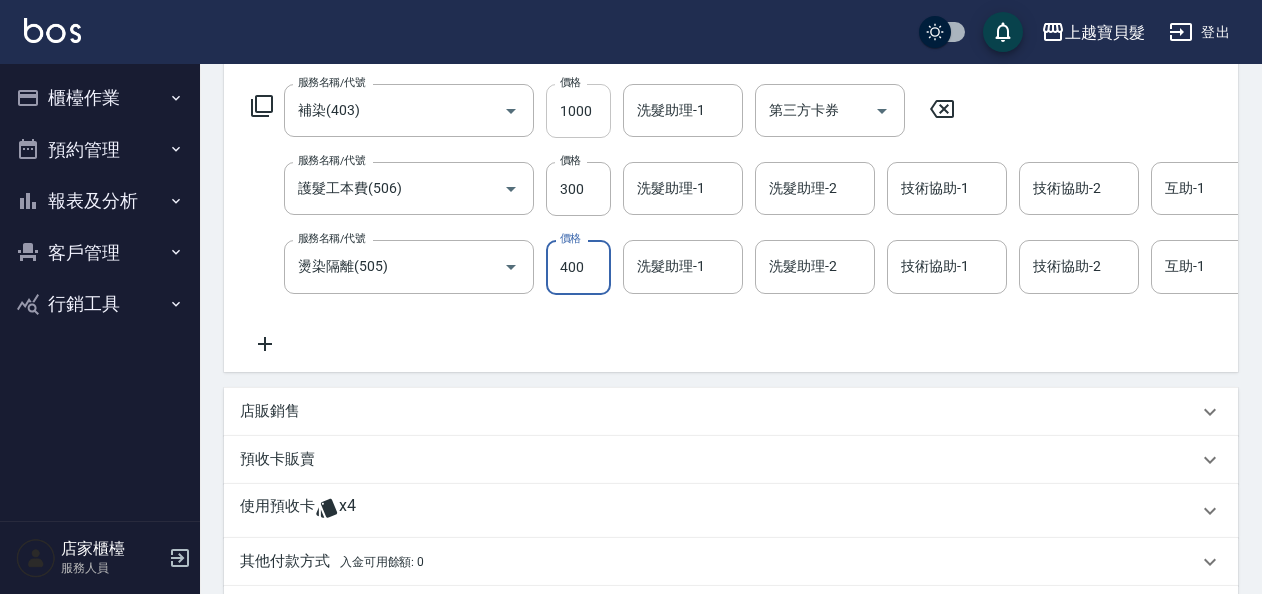 type on "400" 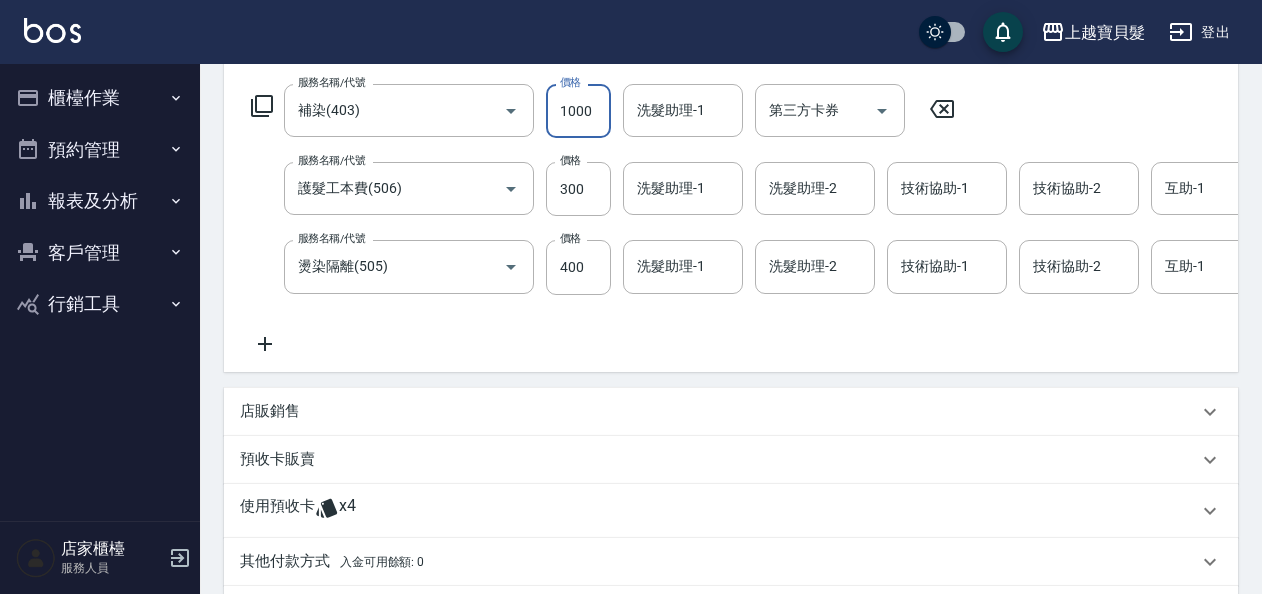 click on "1000" at bounding box center [578, 111] 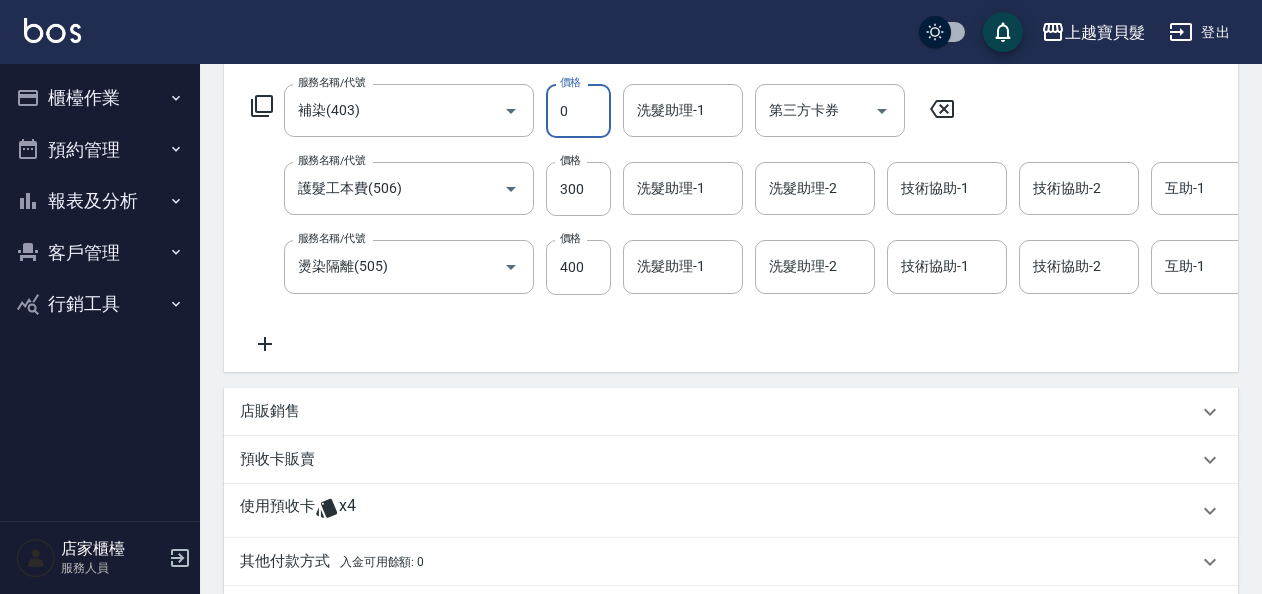 click on "0" at bounding box center (578, 111) 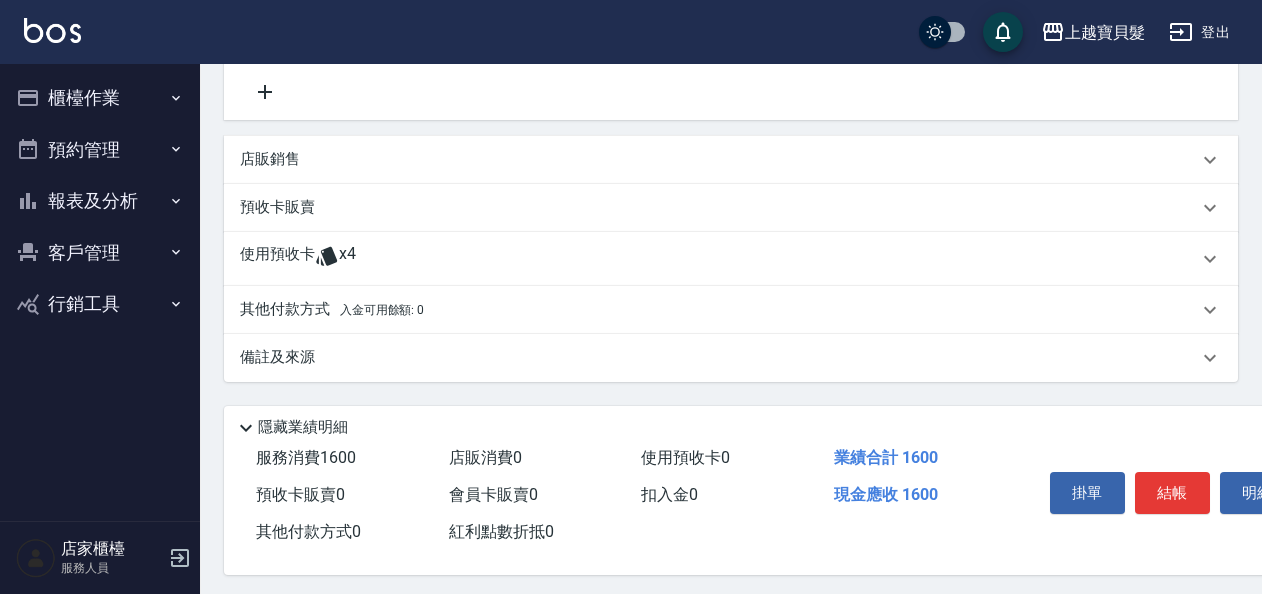 scroll, scrollTop: 594, scrollLeft: 0, axis: vertical 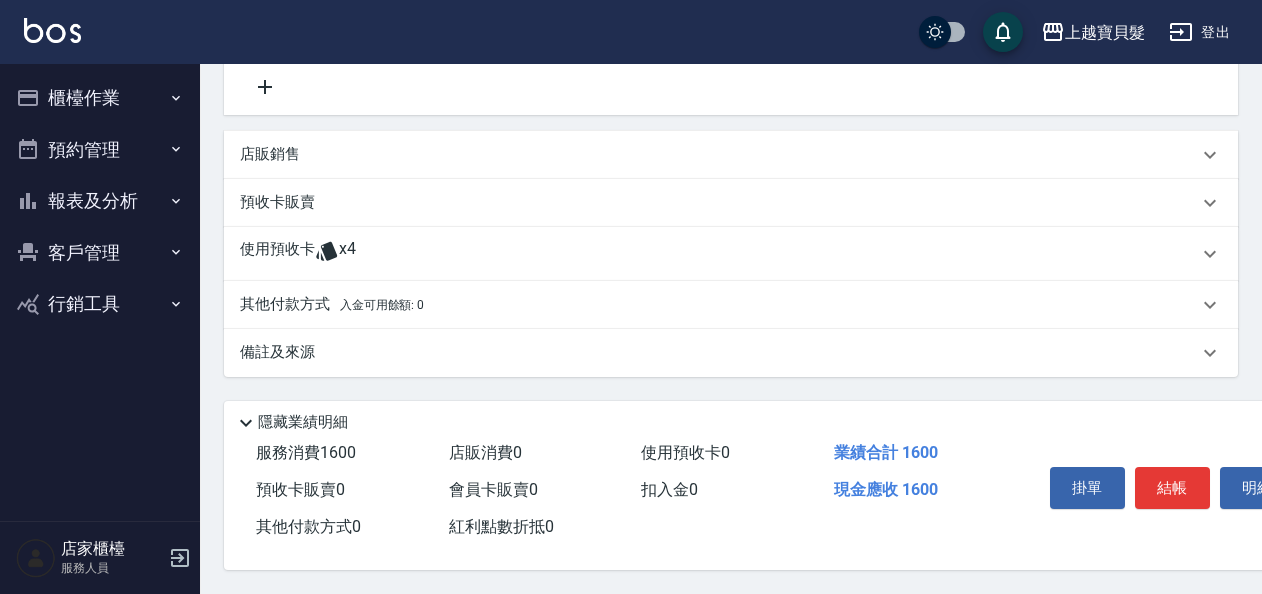 type on "900" 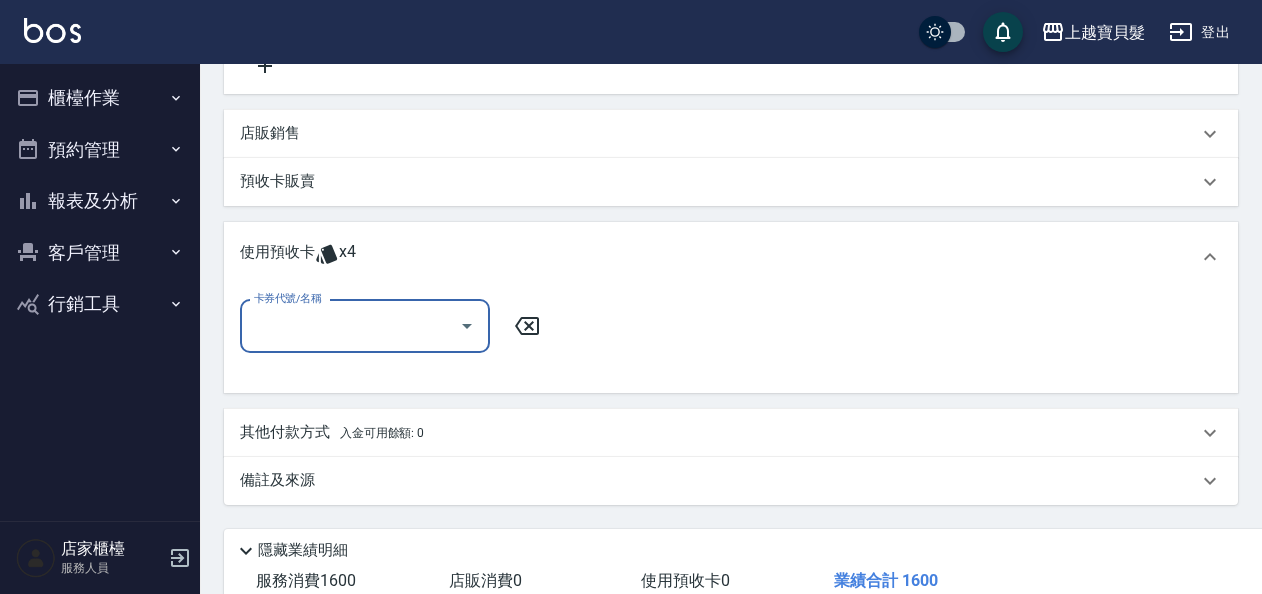scroll, scrollTop: 0, scrollLeft: 0, axis: both 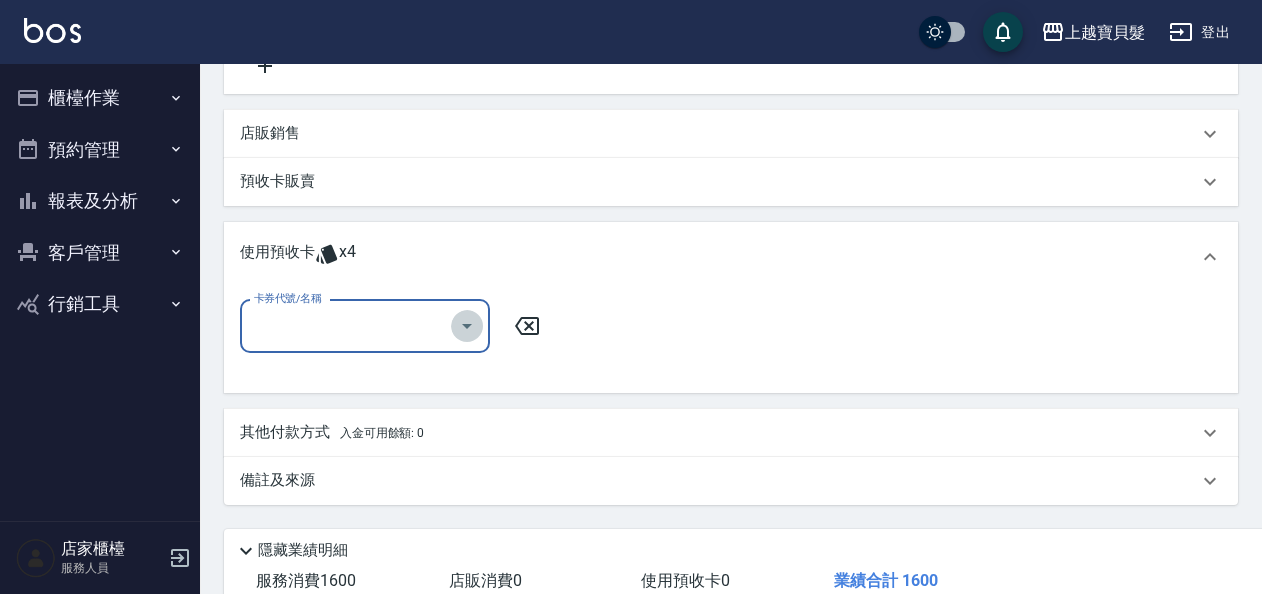 drag, startPoint x: 463, startPoint y: 338, endPoint x: 444, endPoint y: 364, distance: 32.202484 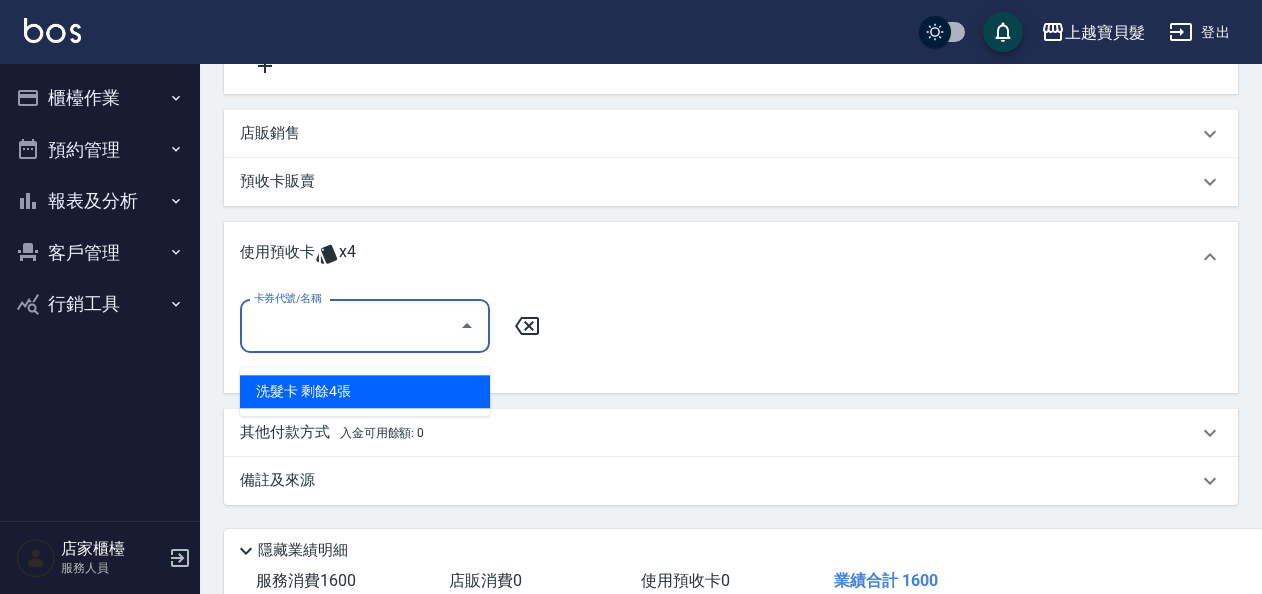 click on "洗髮卡 剩餘4張" at bounding box center (365, 391) 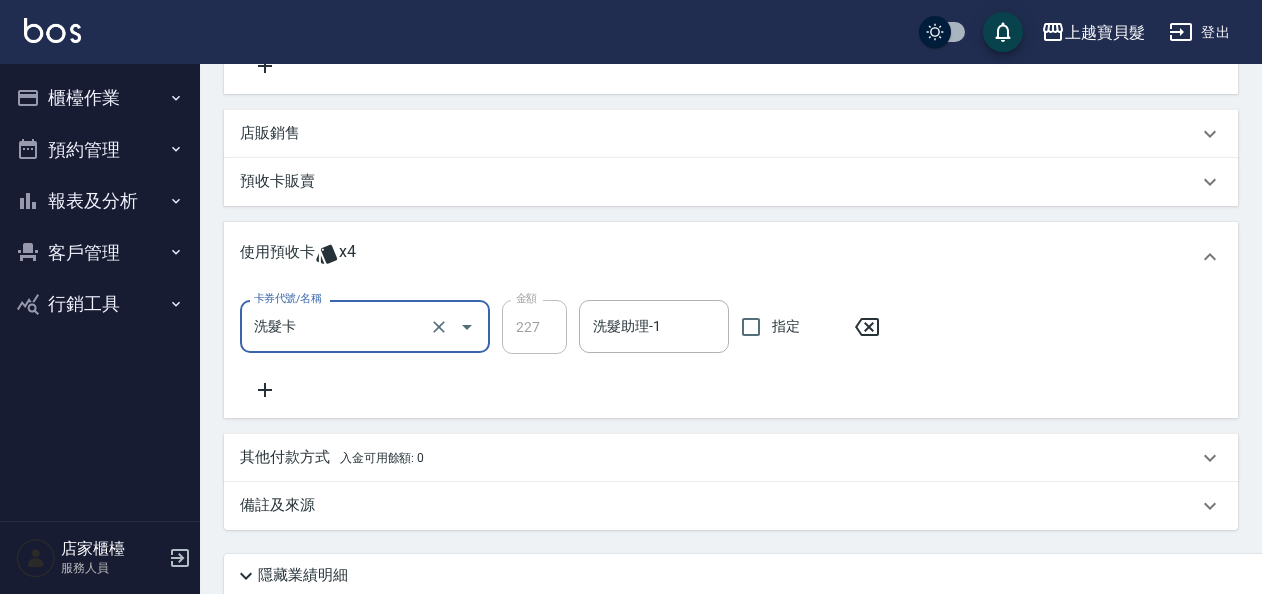 click 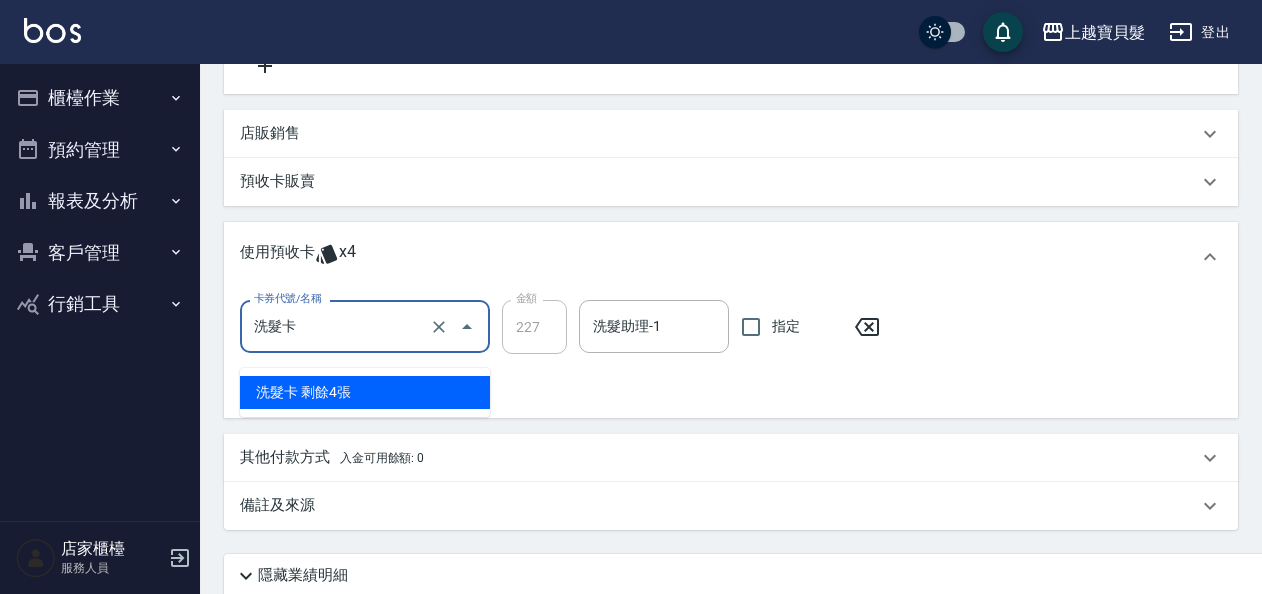 click on "洗髮卡 剩餘4張" at bounding box center [365, 392] 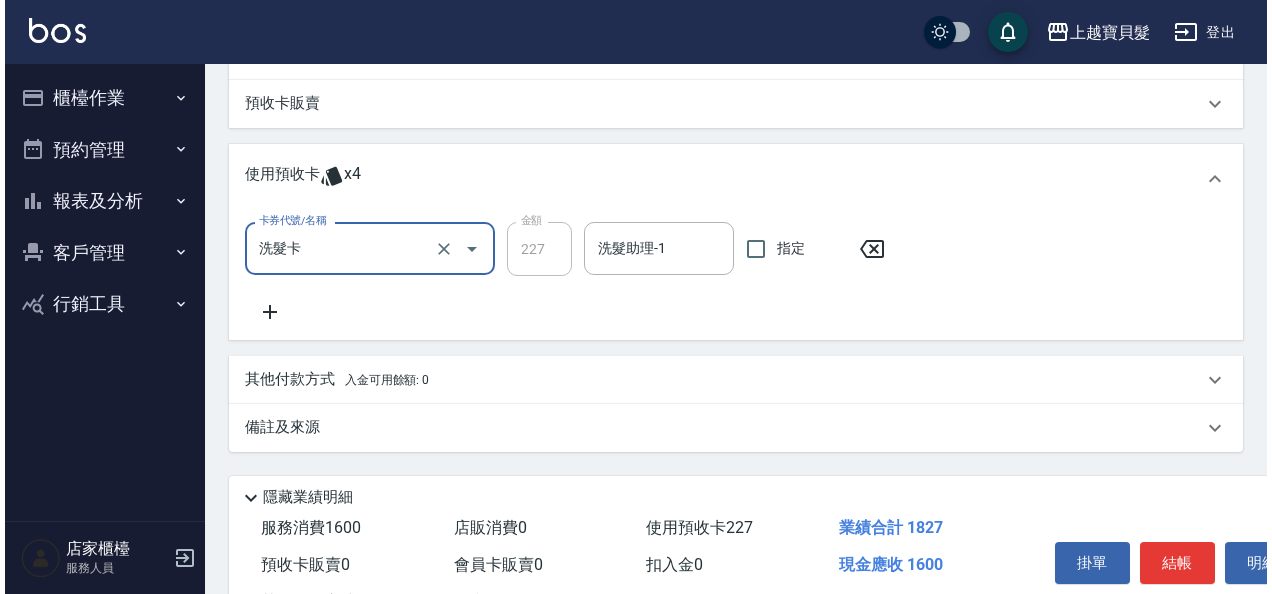 scroll, scrollTop: 768, scrollLeft: 0, axis: vertical 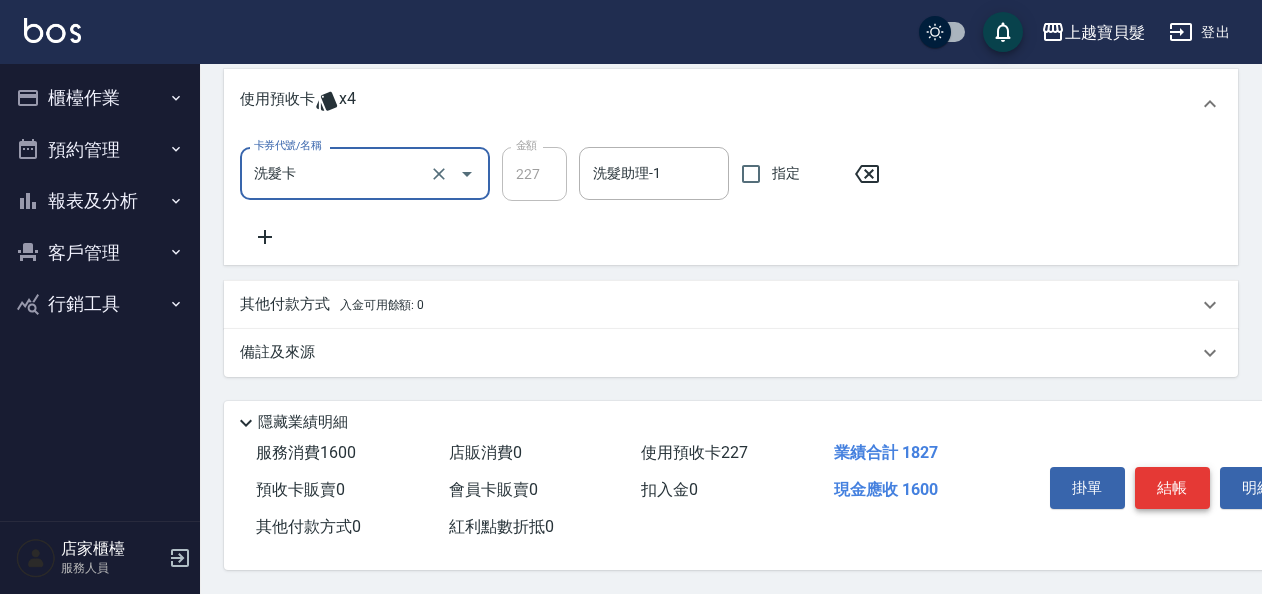 click on "結帳" at bounding box center (1172, 488) 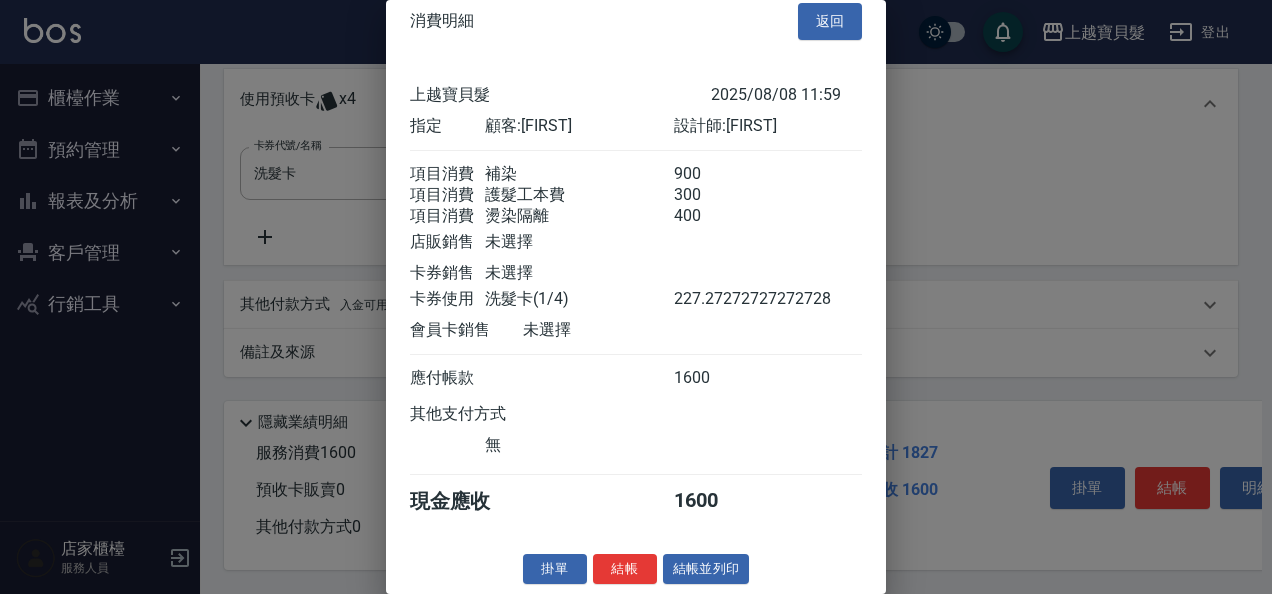 scroll, scrollTop: 42, scrollLeft: 0, axis: vertical 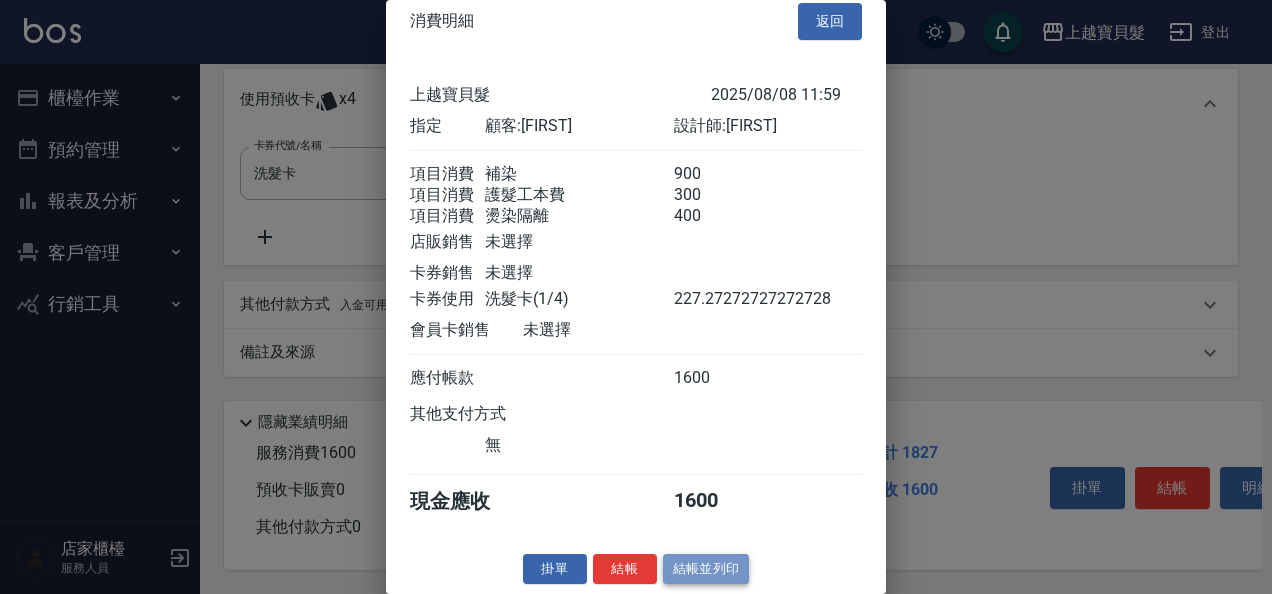 click on "結帳並列印" at bounding box center [706, 569] 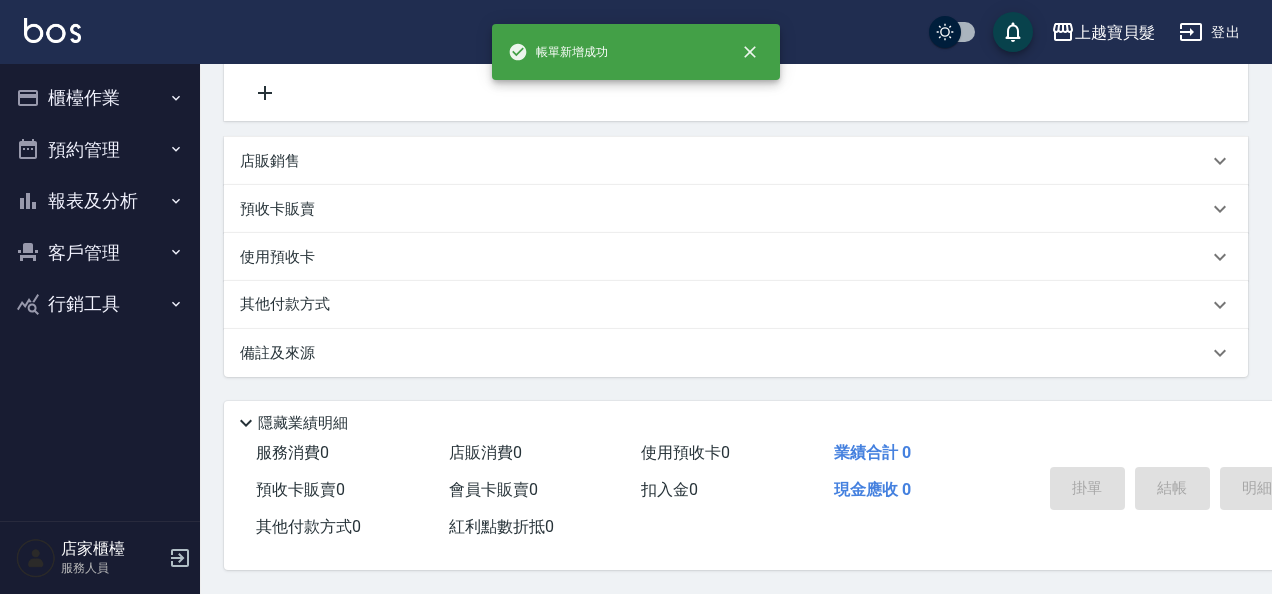 type on "2025/08/08 12:00" 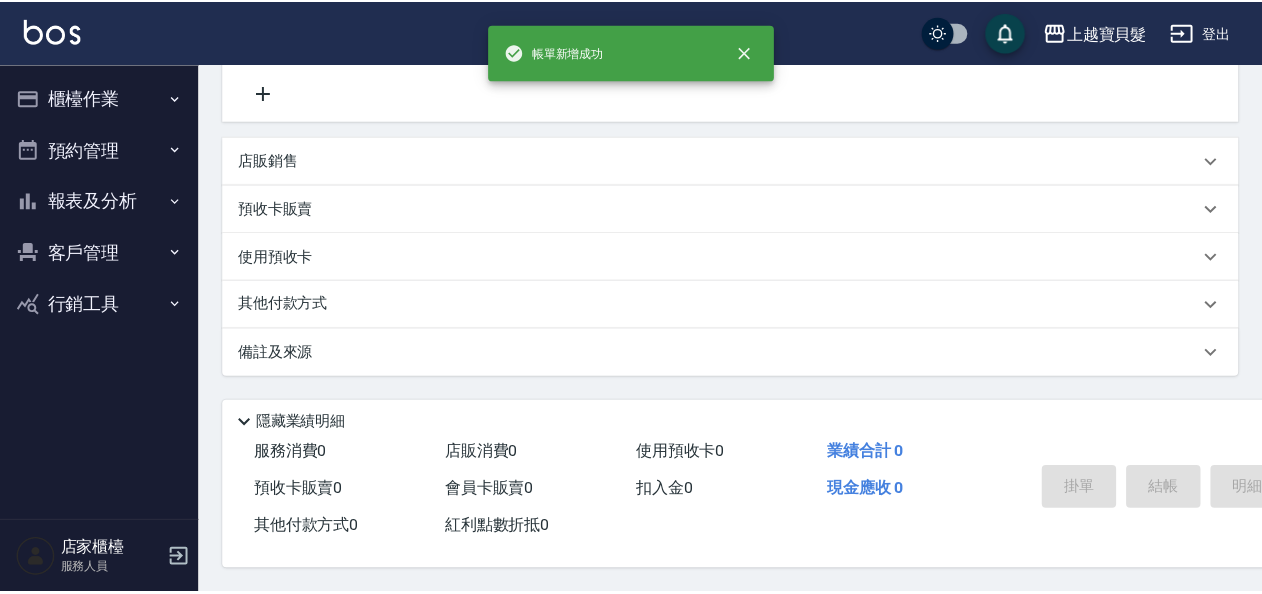 scroll, scrollTop: 0, scrollLeft: 0, axis: both 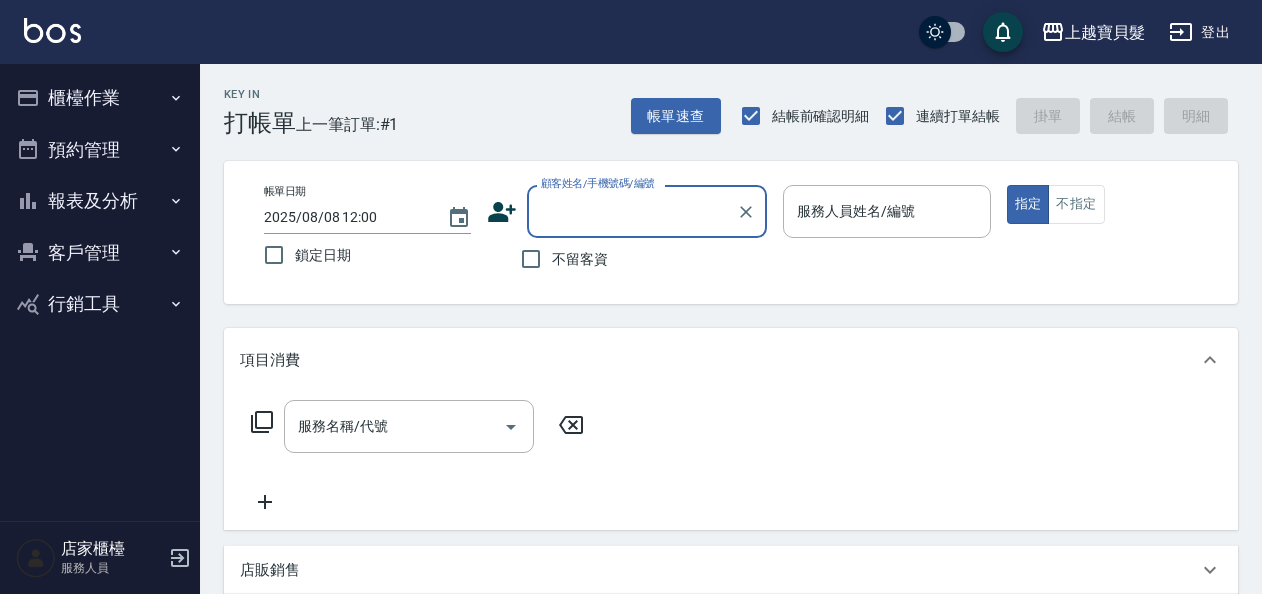 drag, startPoint x: 638, startPoint y: 213, endPoint x: 632, endPoint y: 230, distance: 18.027756 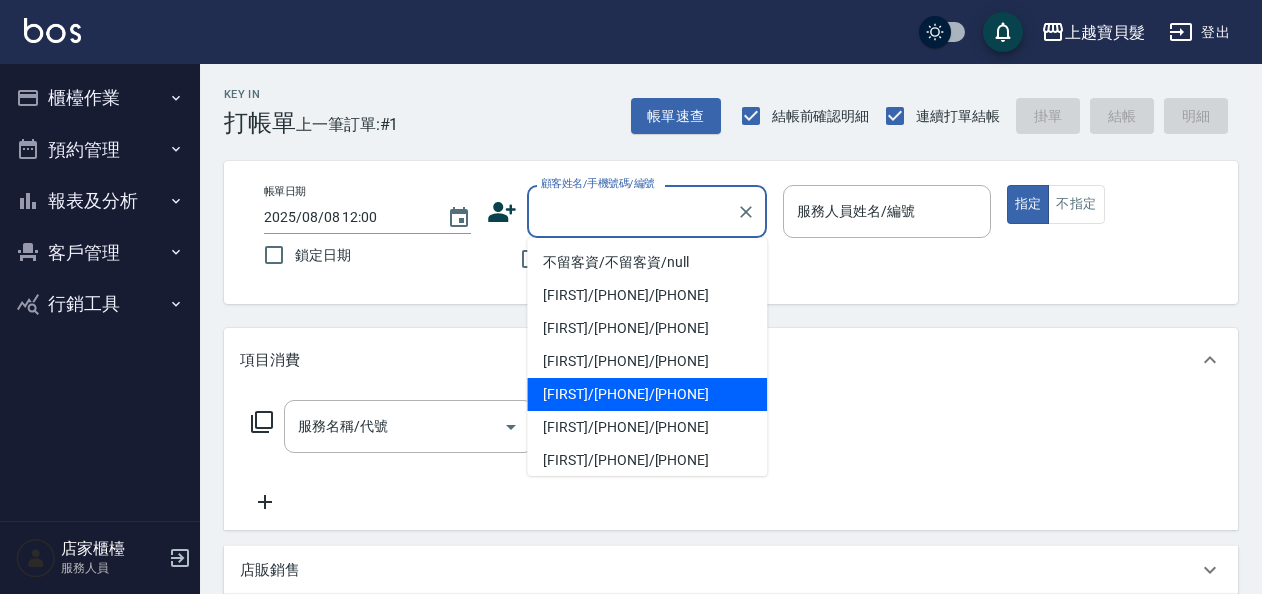 click on "[FIRST]/[PHONE]/[PHONE]" at bounding box center [647, 394] 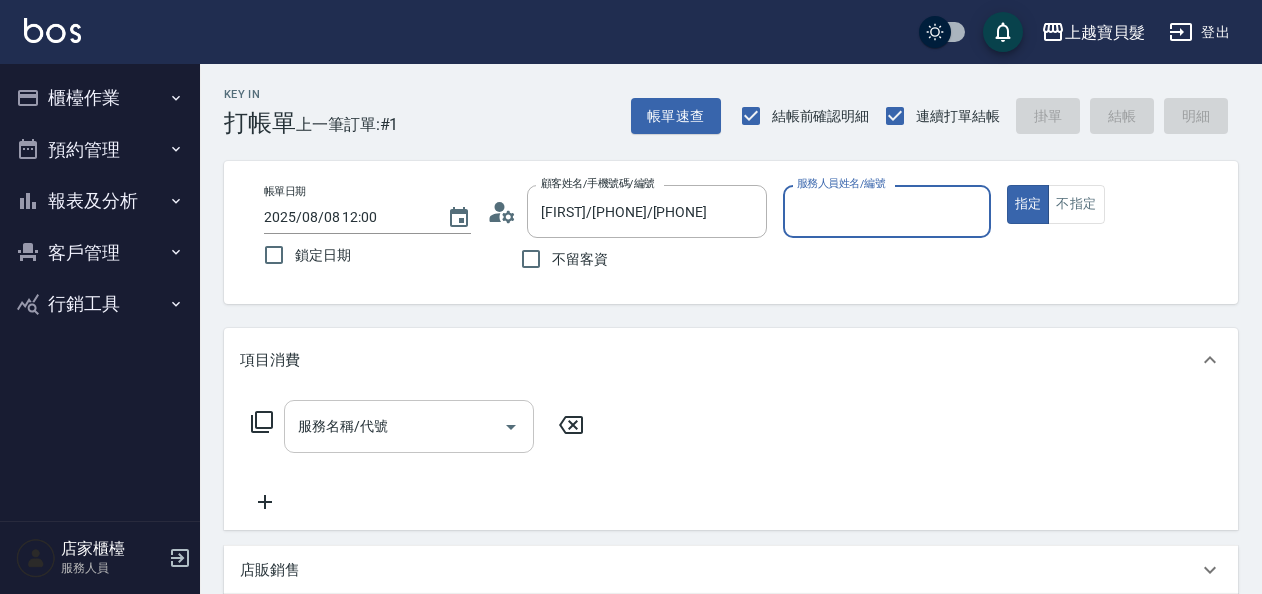 type on "麗娟-08" 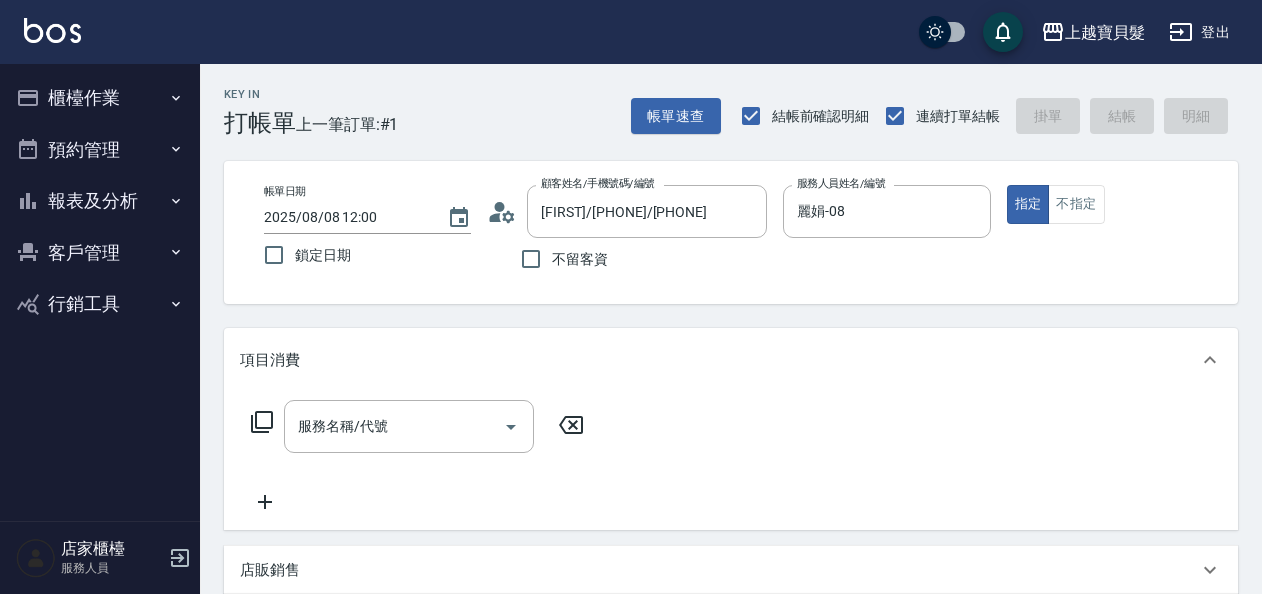 click 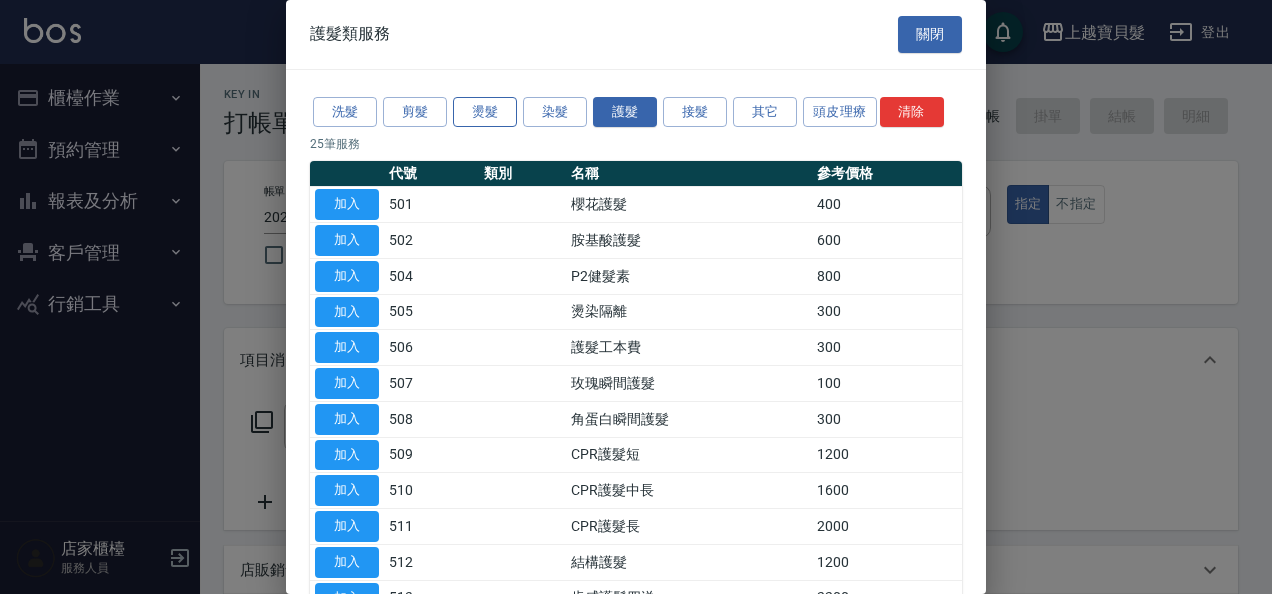 click on "燙髮" at bounding box center (485, 112) 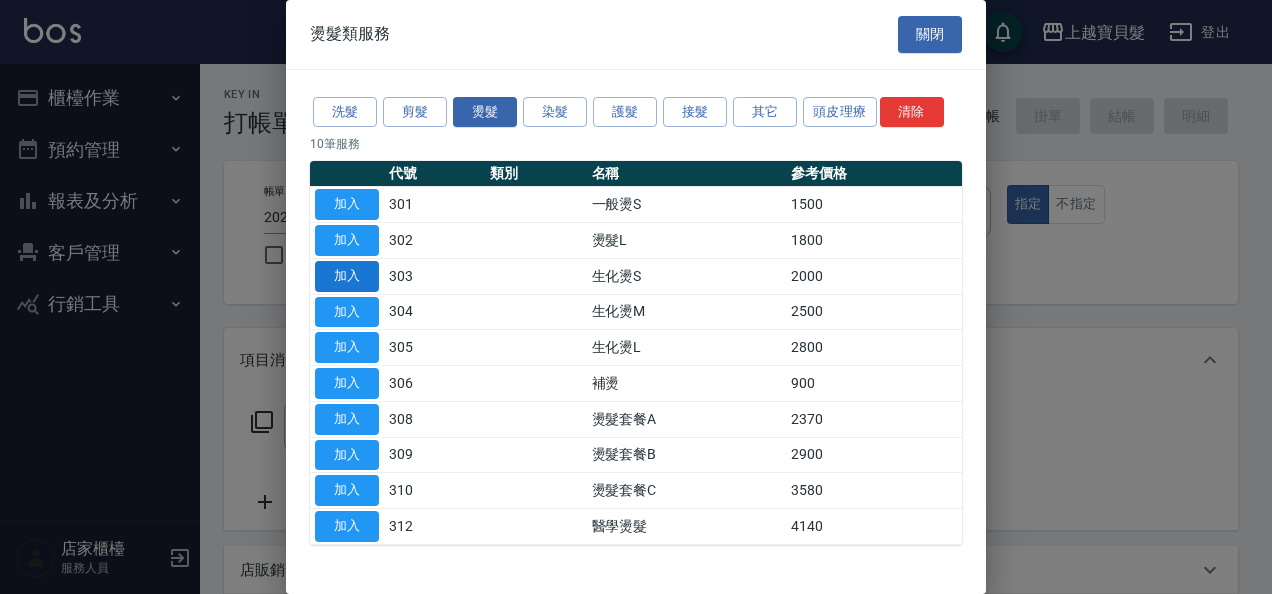 click on "加入" at bounding box center [347, 276] 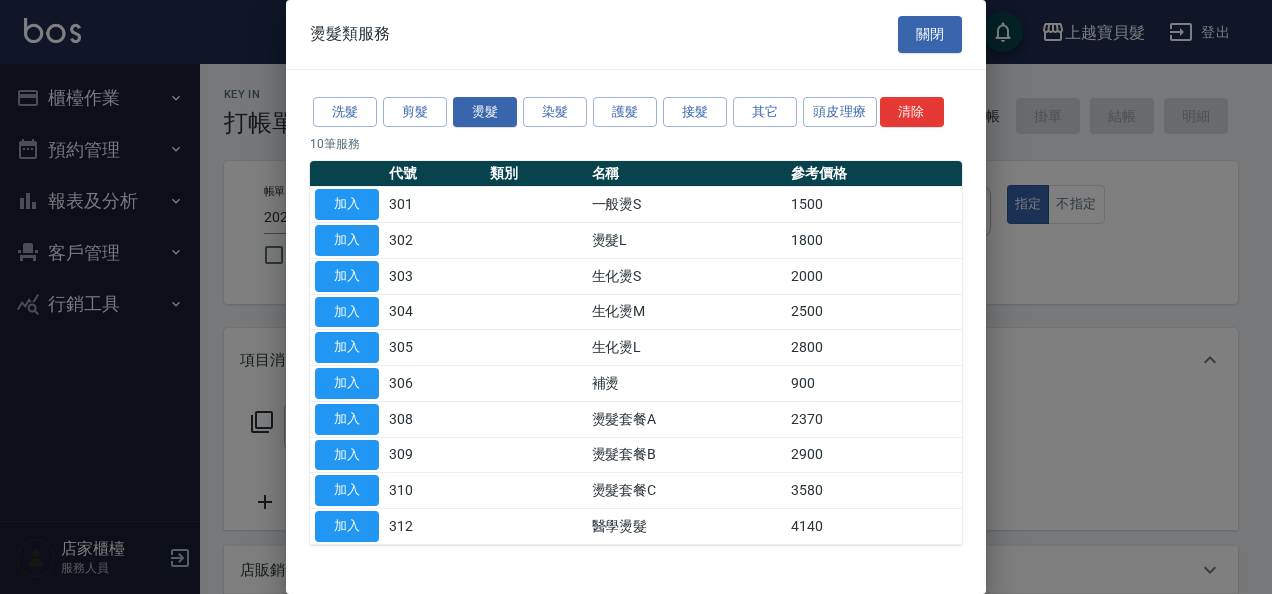 type on "生化燙S(303)" 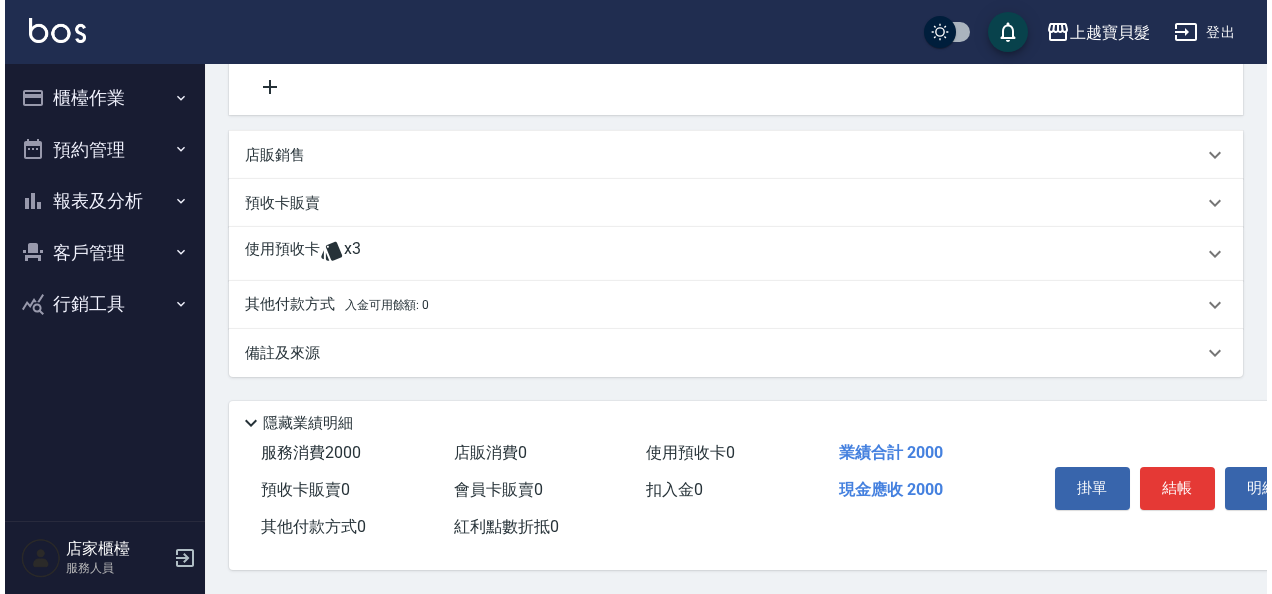 scroll, scrollTop: 422, scrollLeft: 0, axis: vertical 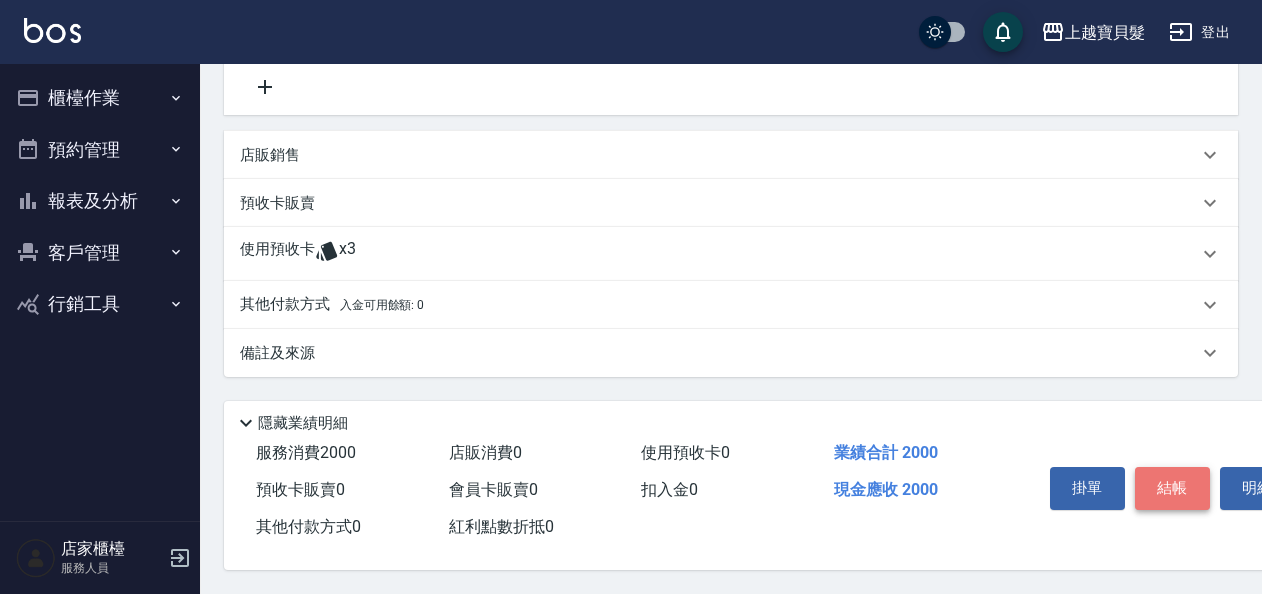 click on "結帳" at bounding box center [1172, 488] 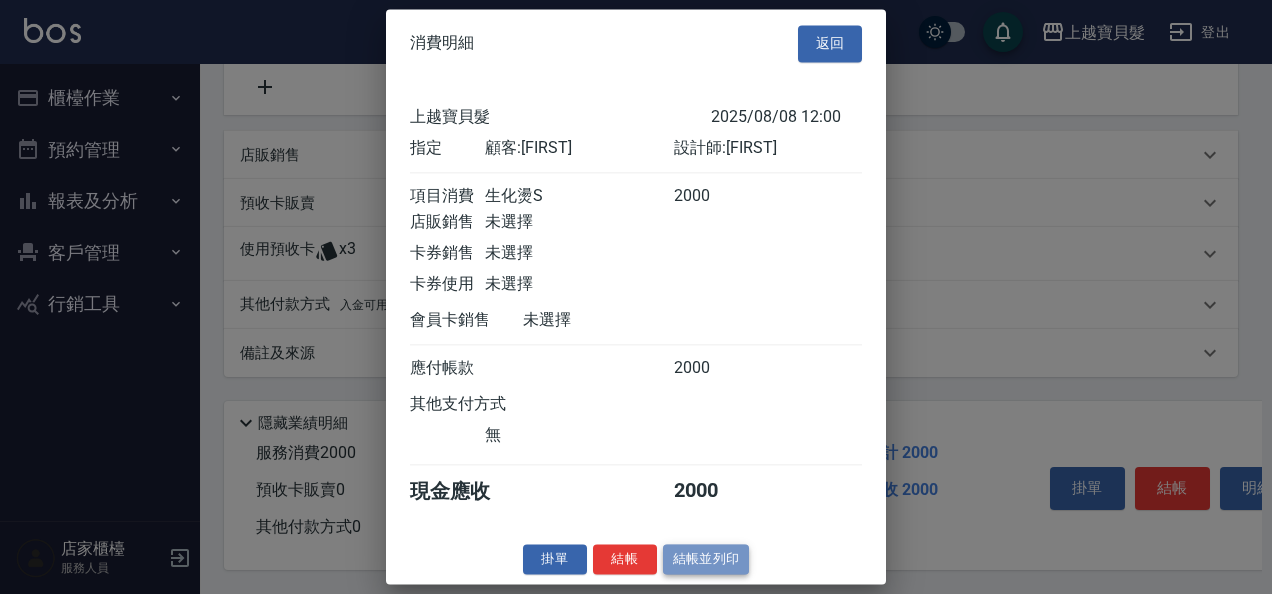 click on "結帳並列印" at bounding box center [706, 559] 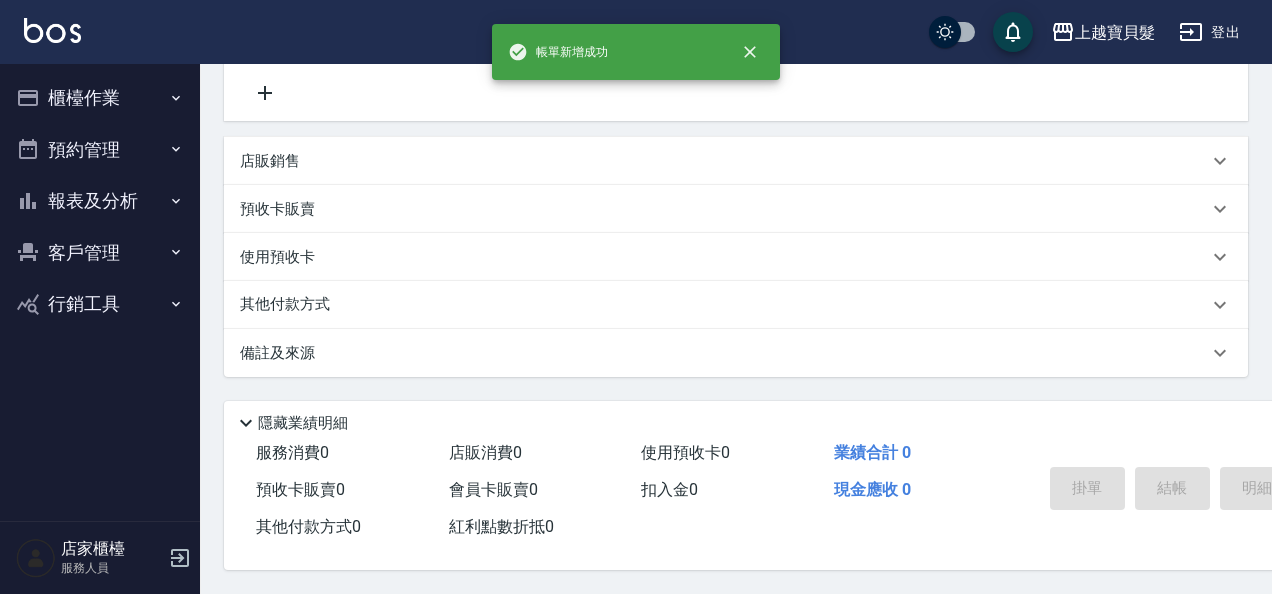 type 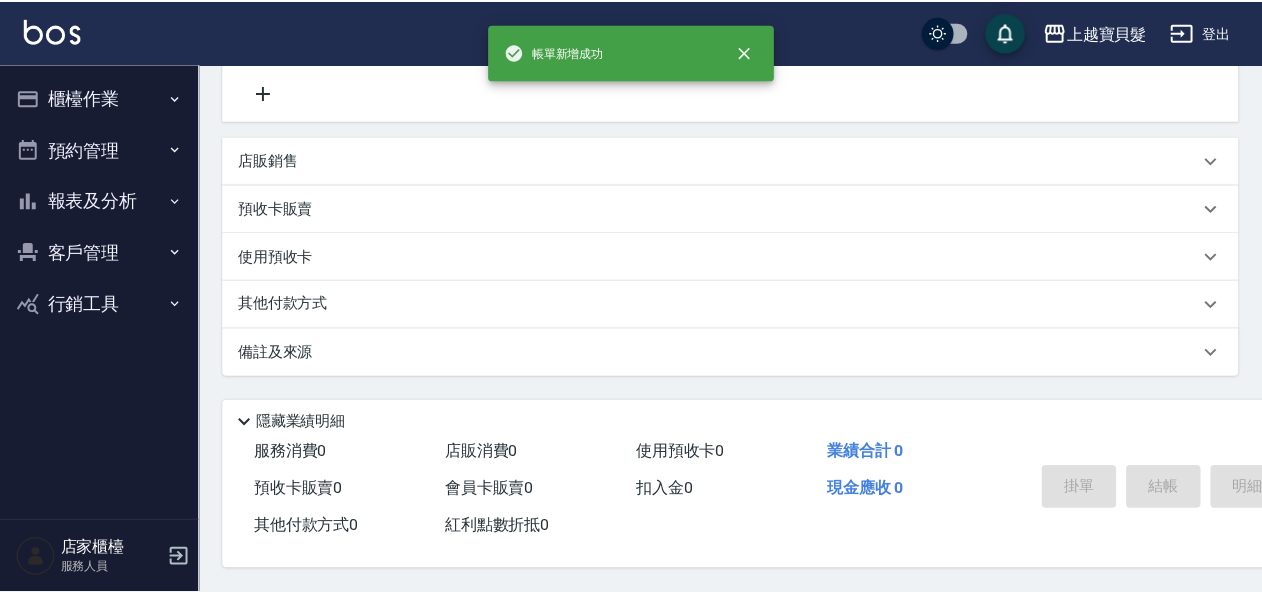 scroll, scrollTop: 0, scrollLeft: 0, axis: both 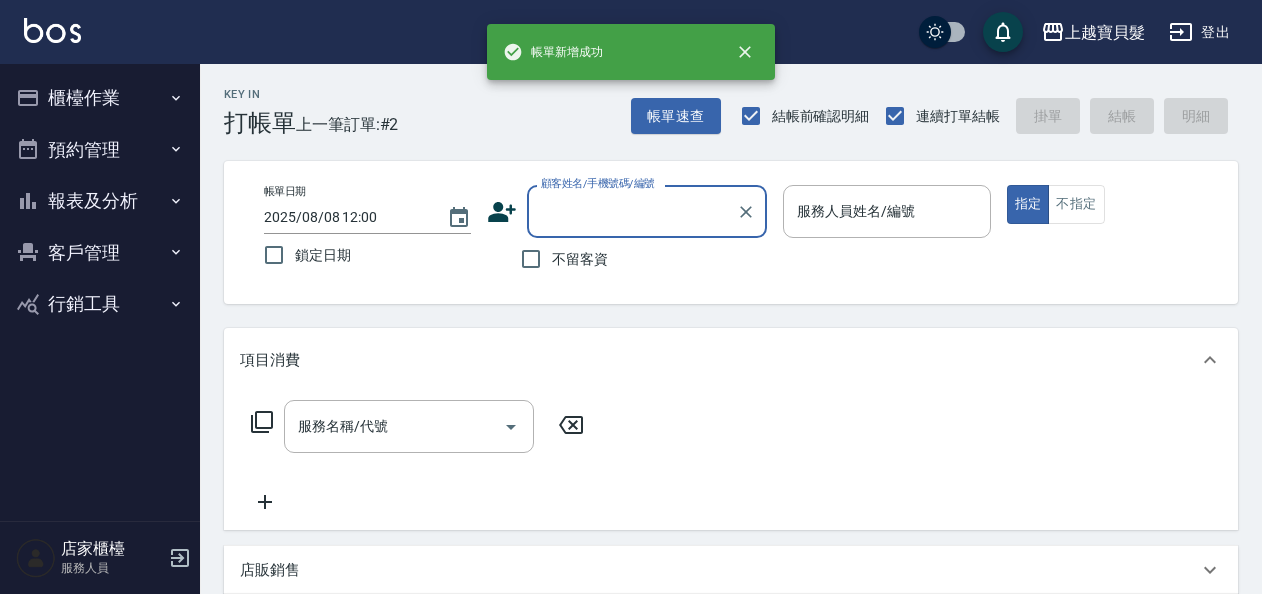 click on "顧客姓名/手機號碼/編號" at bounding box center (632, 211) 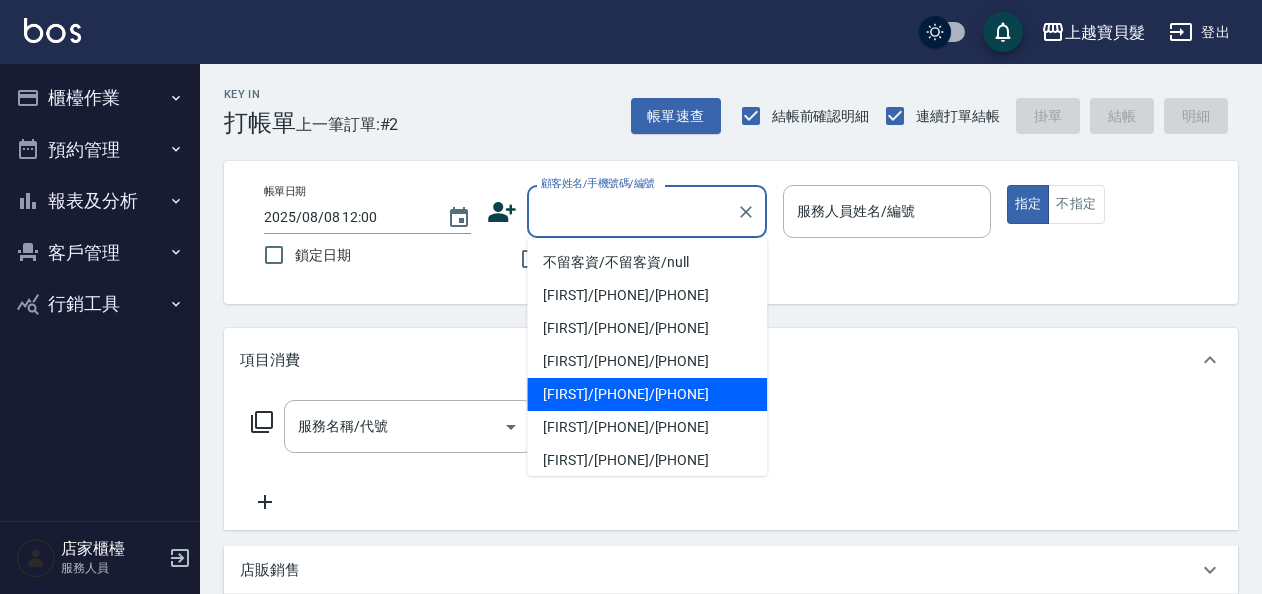 drag, startPoint x: 577, startPoint y: 290, endPoint x: 620, endPoint y: 422, distance: 138.82722 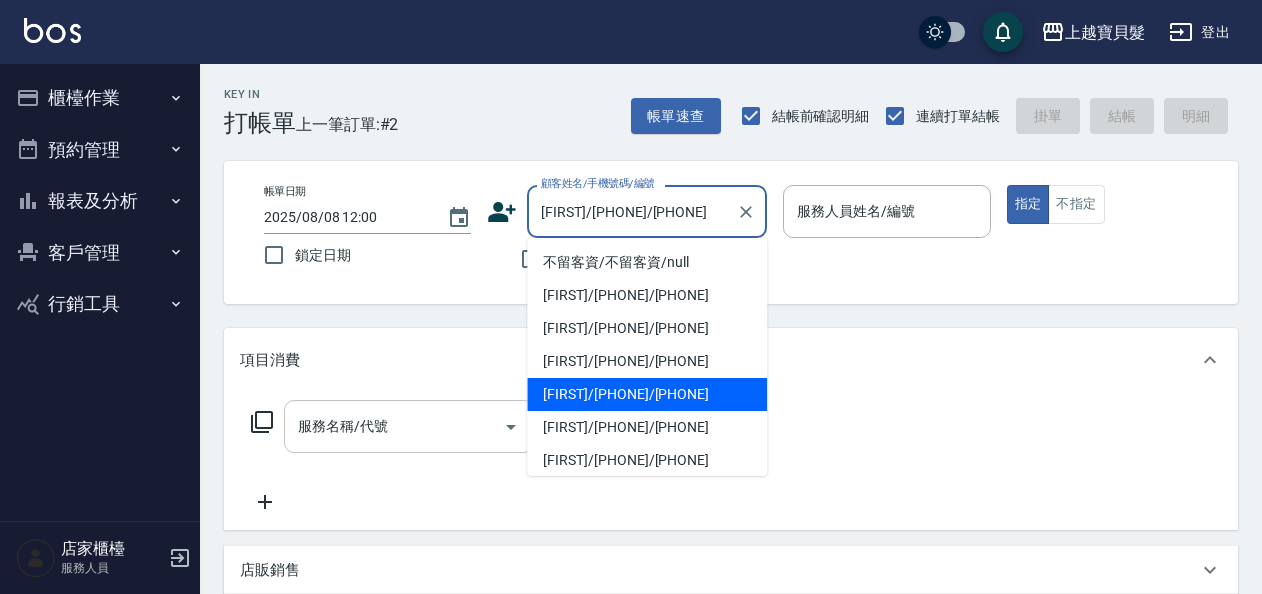 type on "麗娟-08" 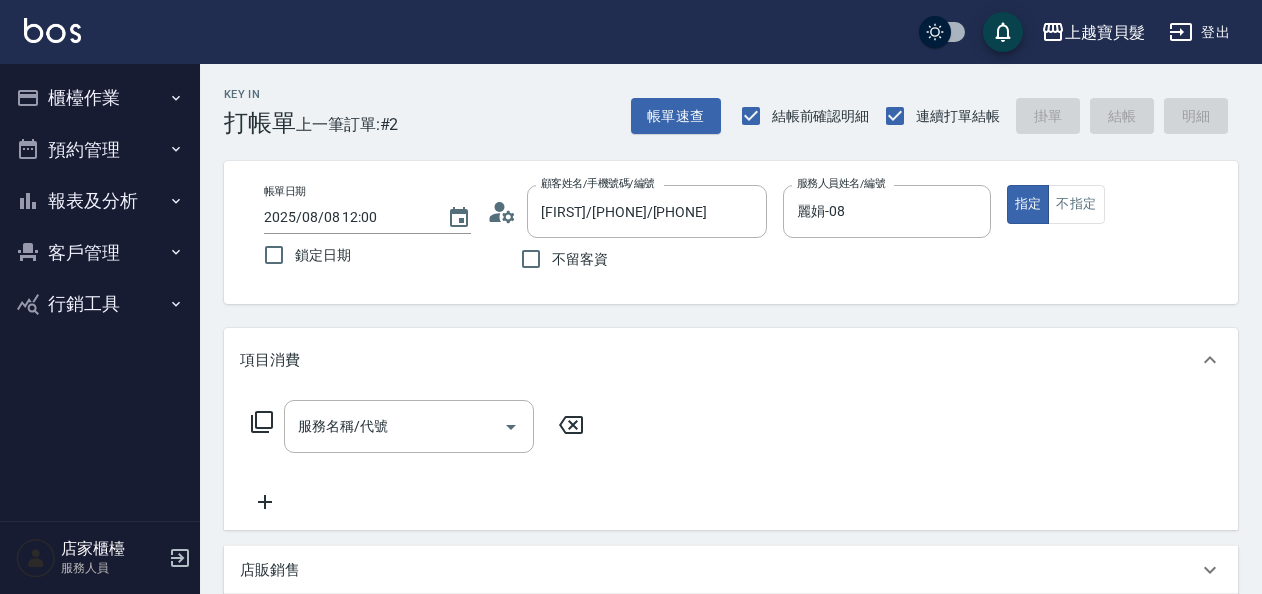 click 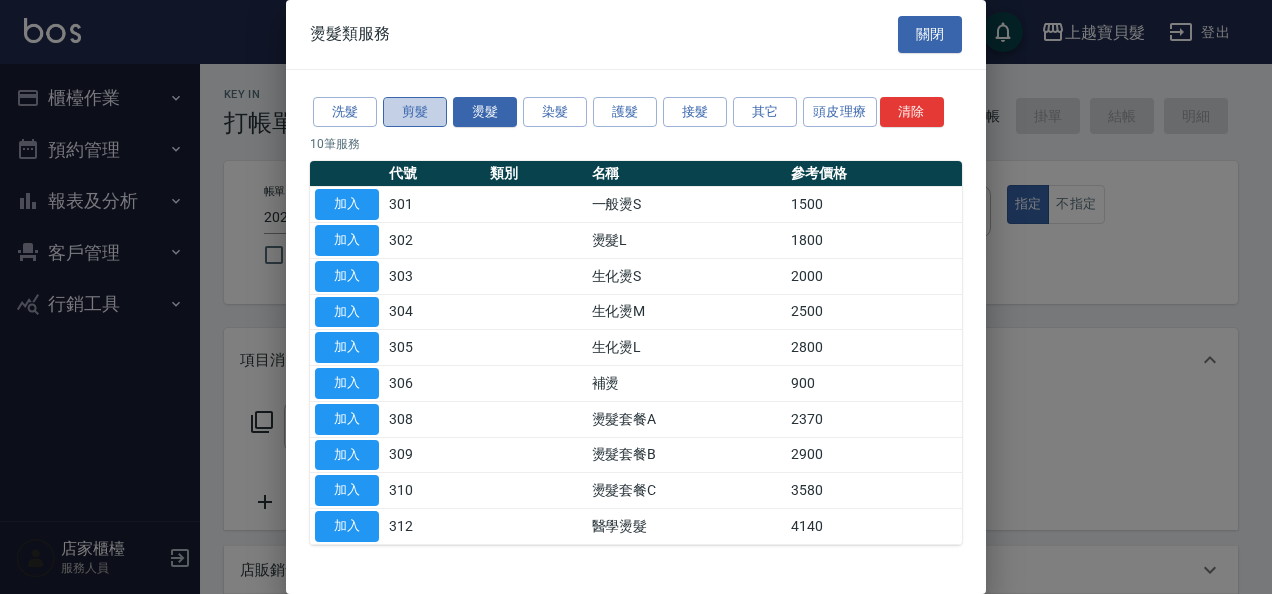 drag, startPoint x: 401, startPoint y: 102, endPoint x: 404, endPoint y: 126, distance: 24.186773 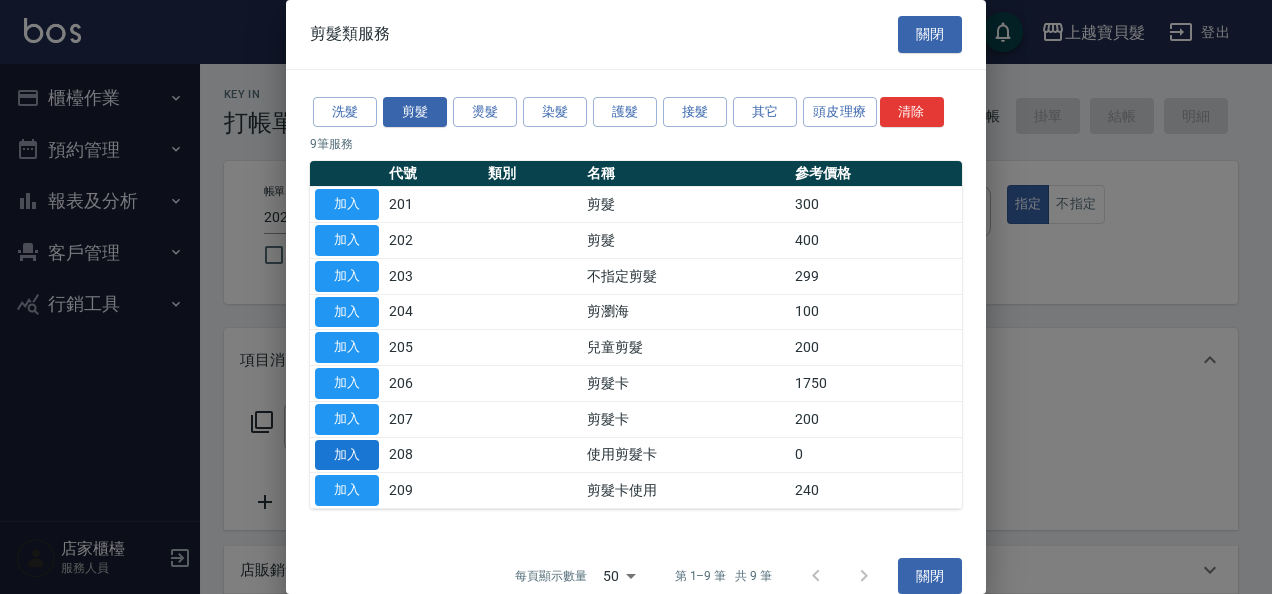click on "加入" at bounding box center [347, 455] 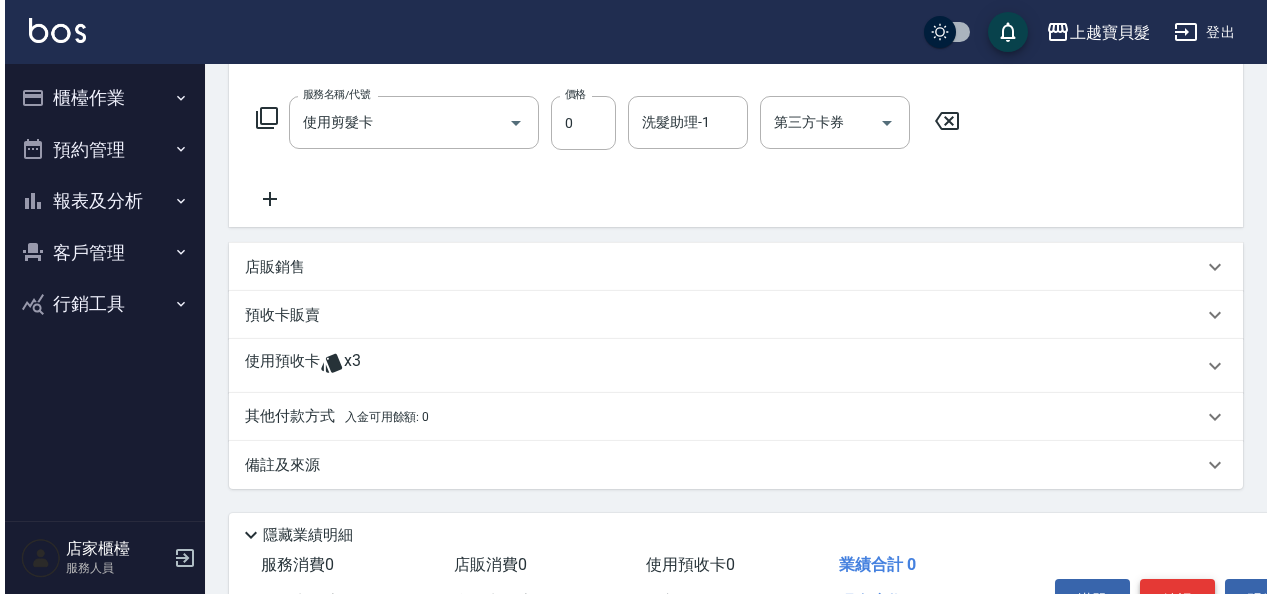 scroll, scrollTop: 422, scrollLeft: 0, axis: vertical 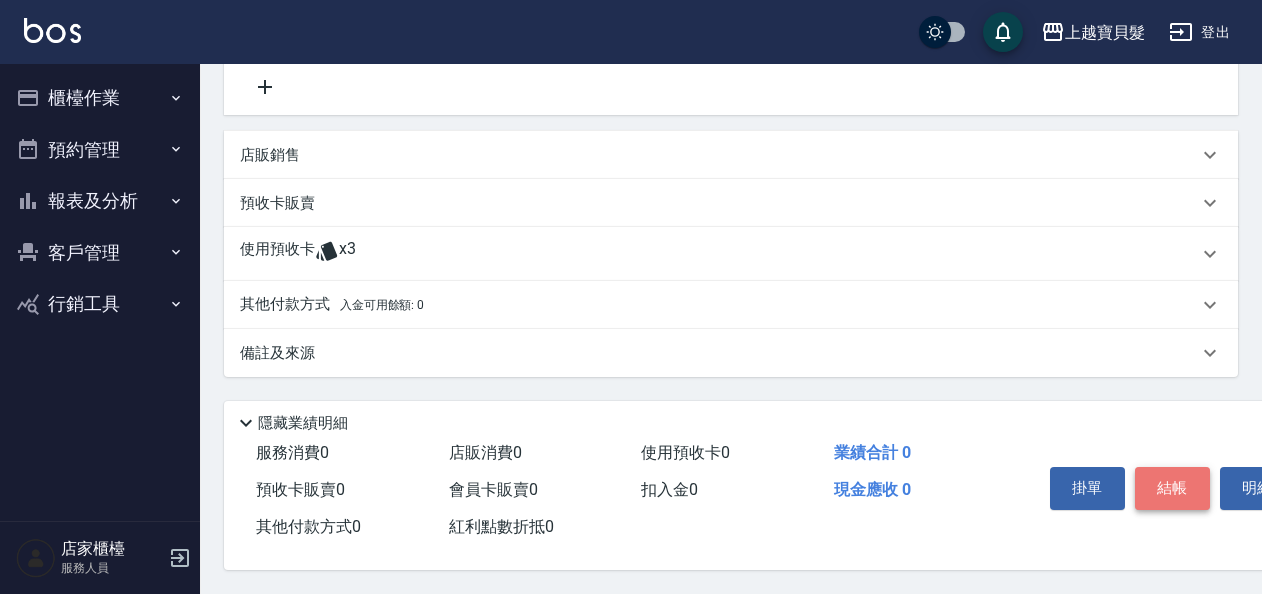 click on "結帳" at bounding box center (1172, 488) 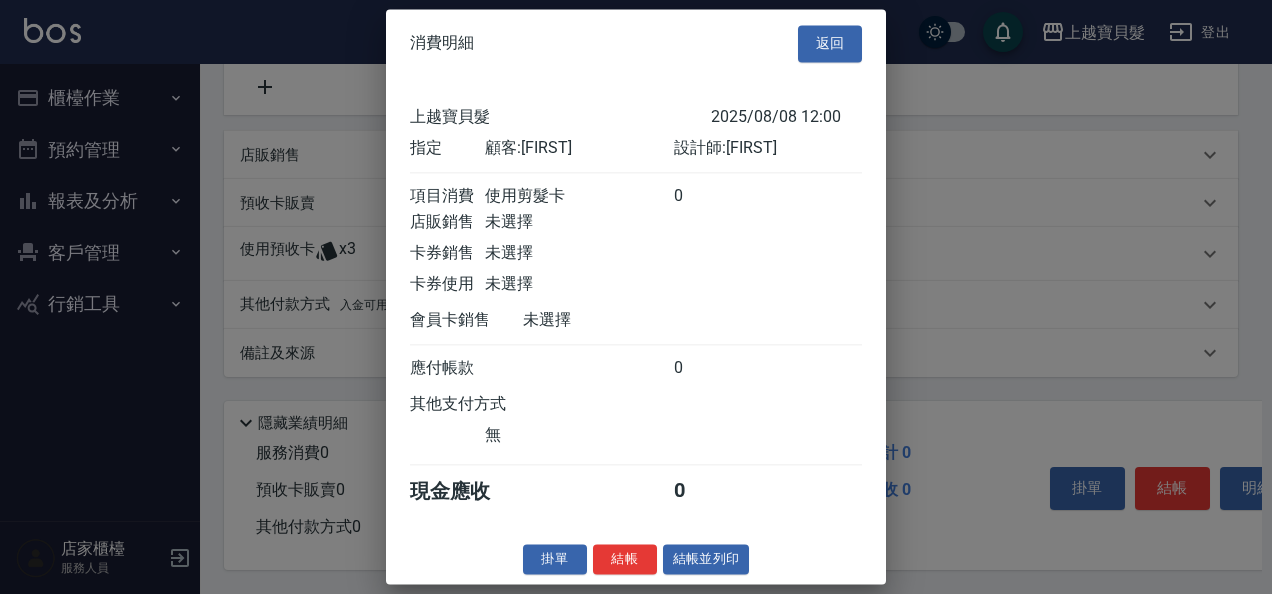 scroll, scrollTop: 5, scrollLeft: 0, axis: vertical 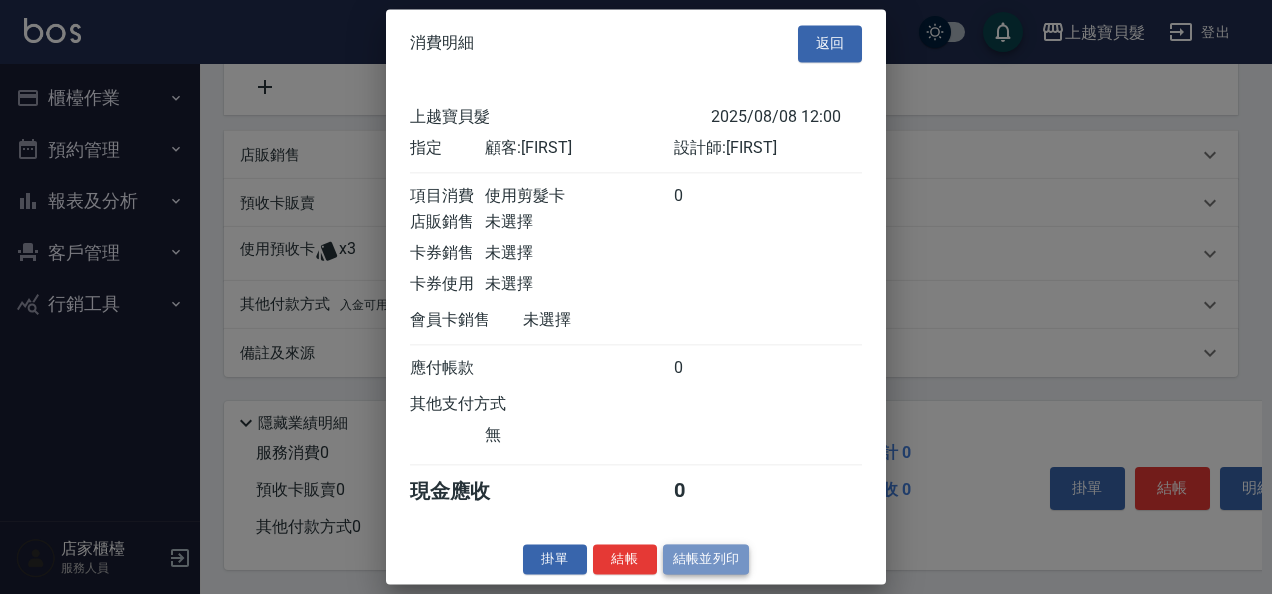click on "結帳並列印" at bounding box center [706, 559] 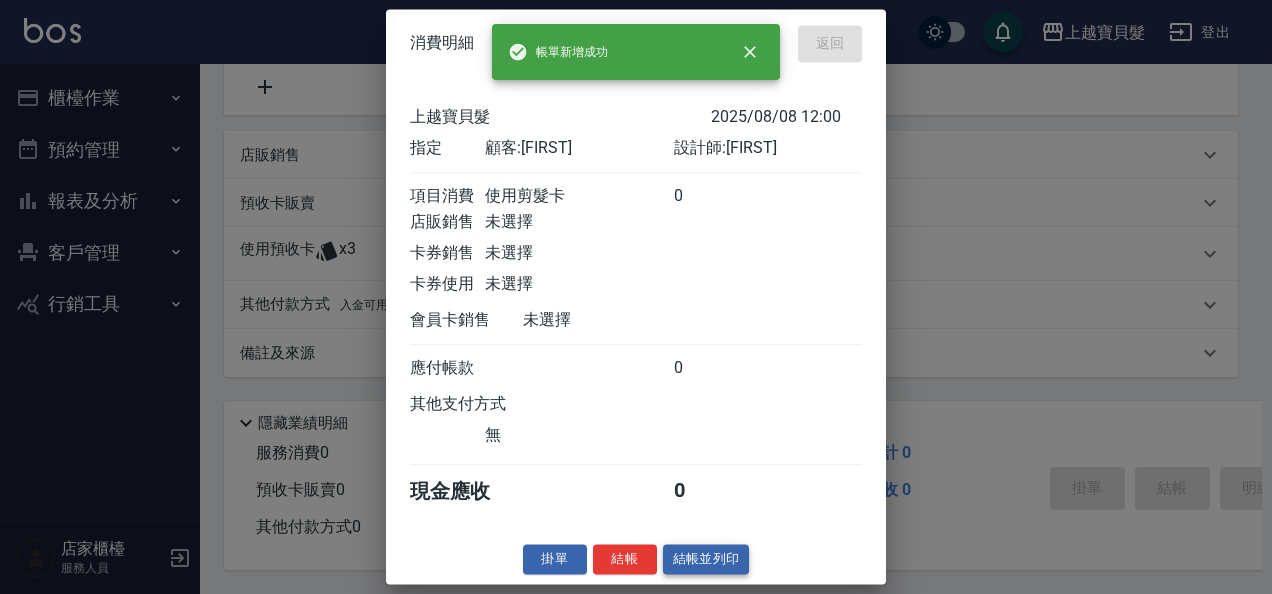 type 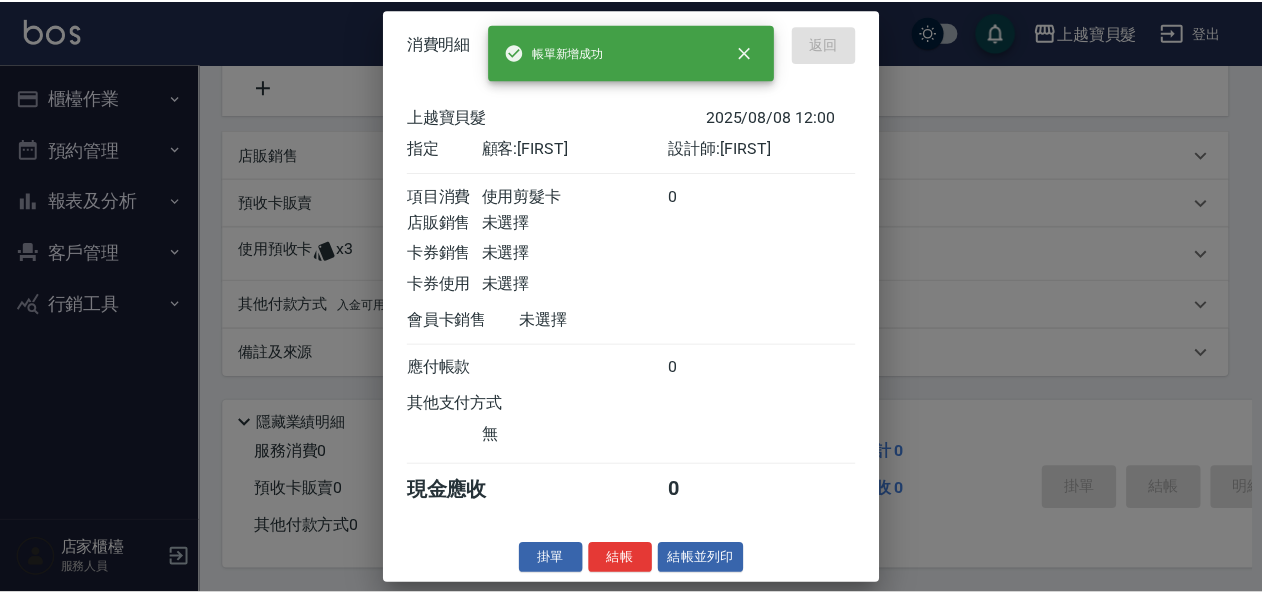 scroll, scrollTop: 0, scrollLeft: 0, axis: both 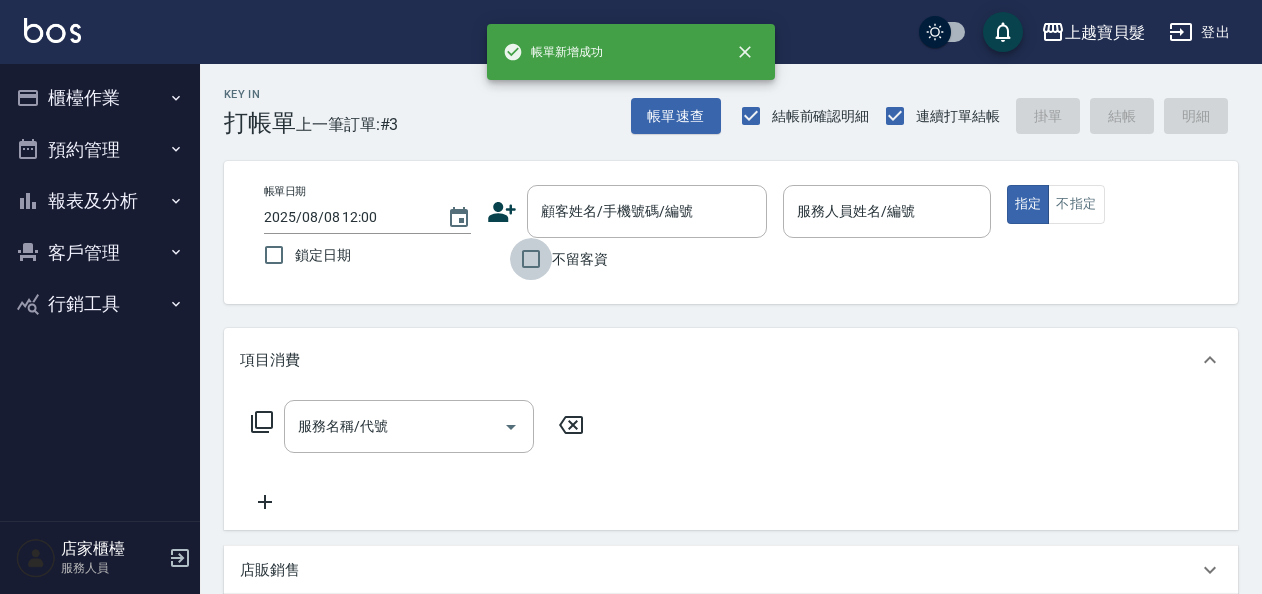 click on "不留客資" at bounding box center (531, 259) 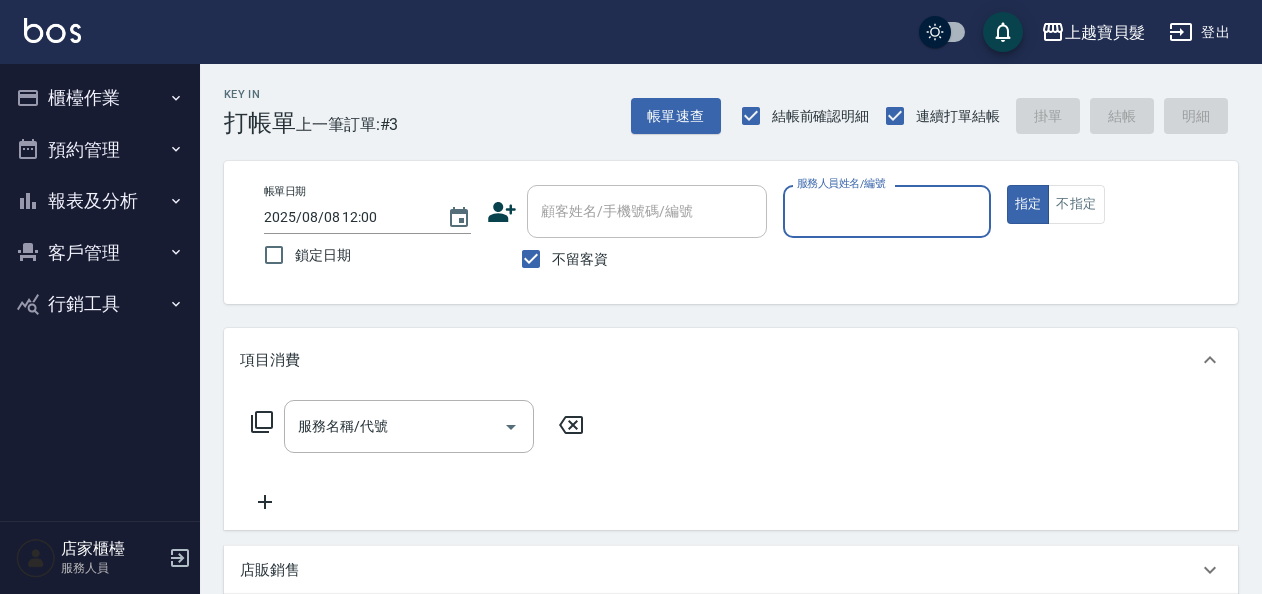 drag, startPoint x: 886, startPoint y: 200, endPoint x: 879, endPoint y: 232, distance: 32.75668 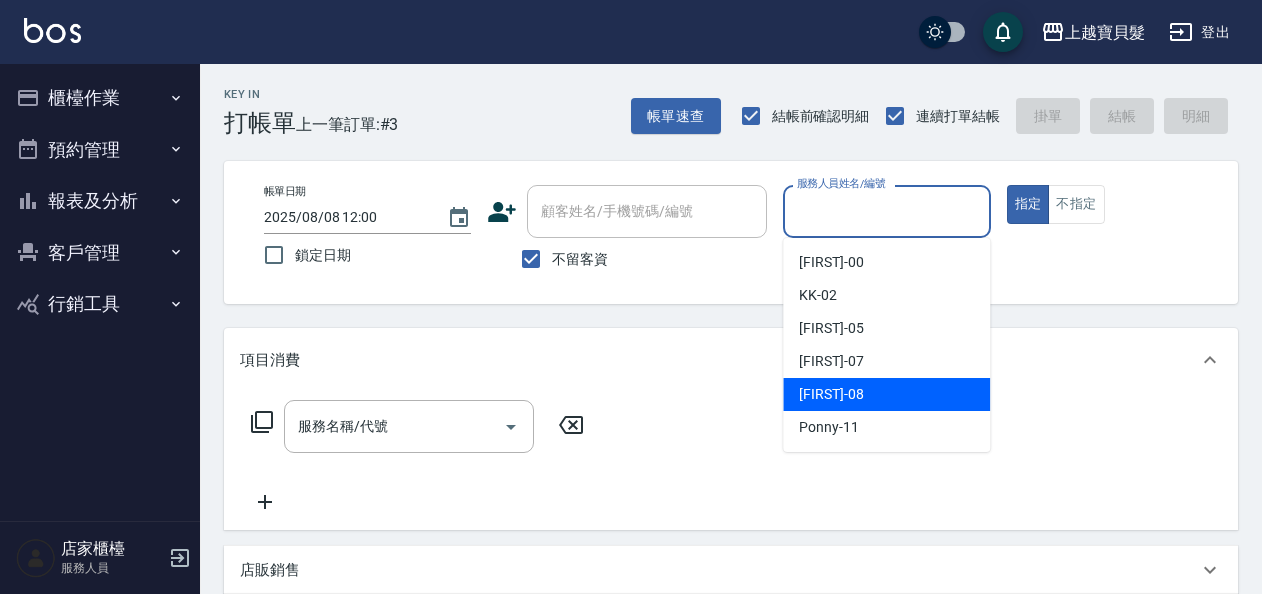drag, startPoint x: 834, startPoint y: 391, endPoint x: 791, endPoint y: 391, distance: 43 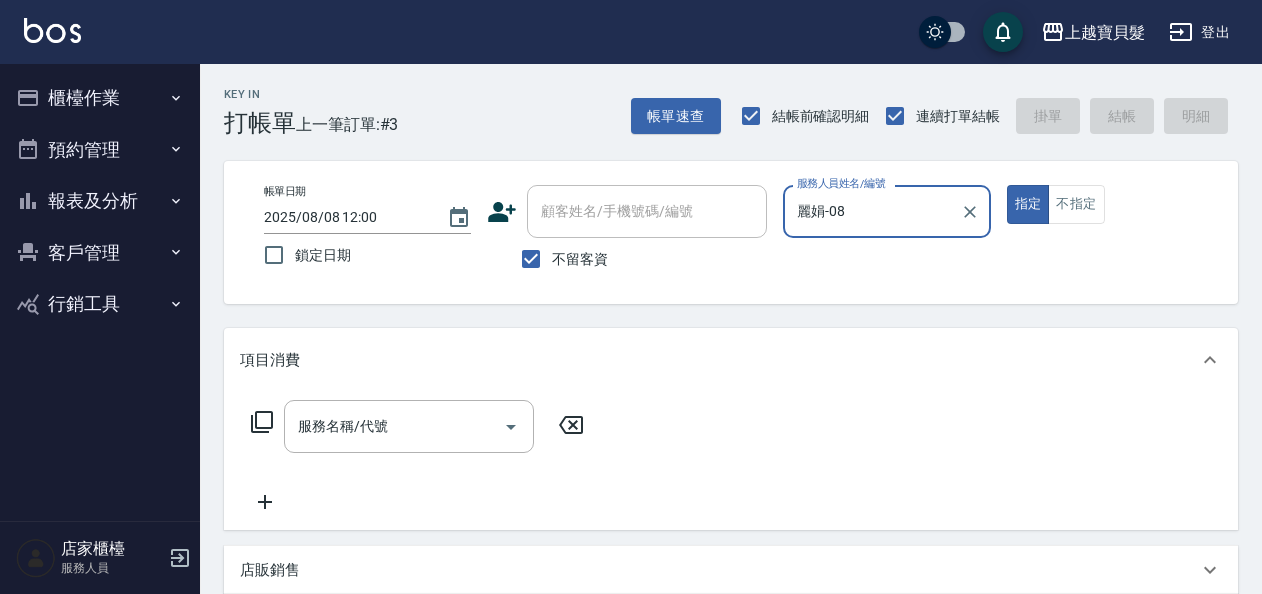 click 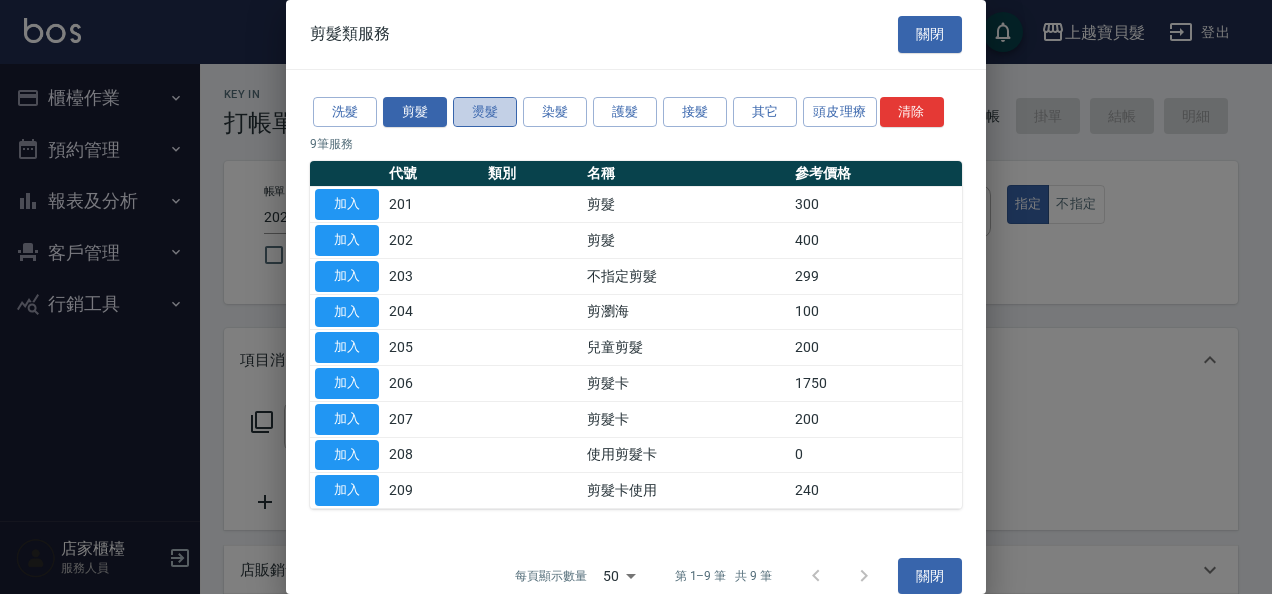 click on "燙髮" at bounding box center (485, 112) 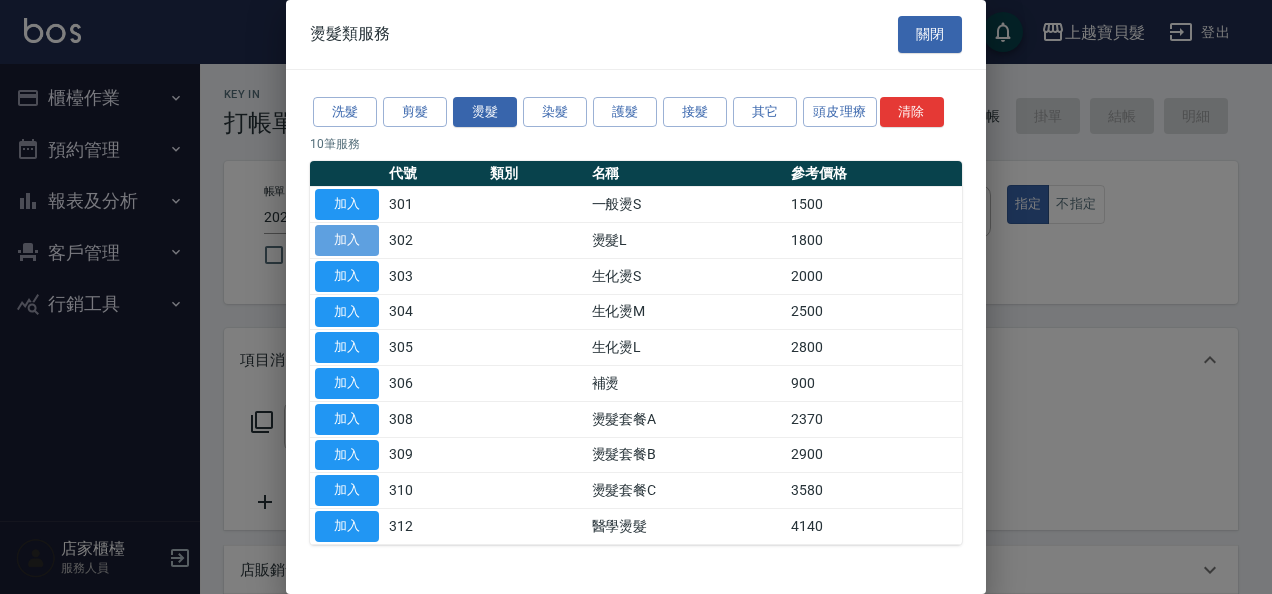 click on "加入" at bounding box center (347, 240) 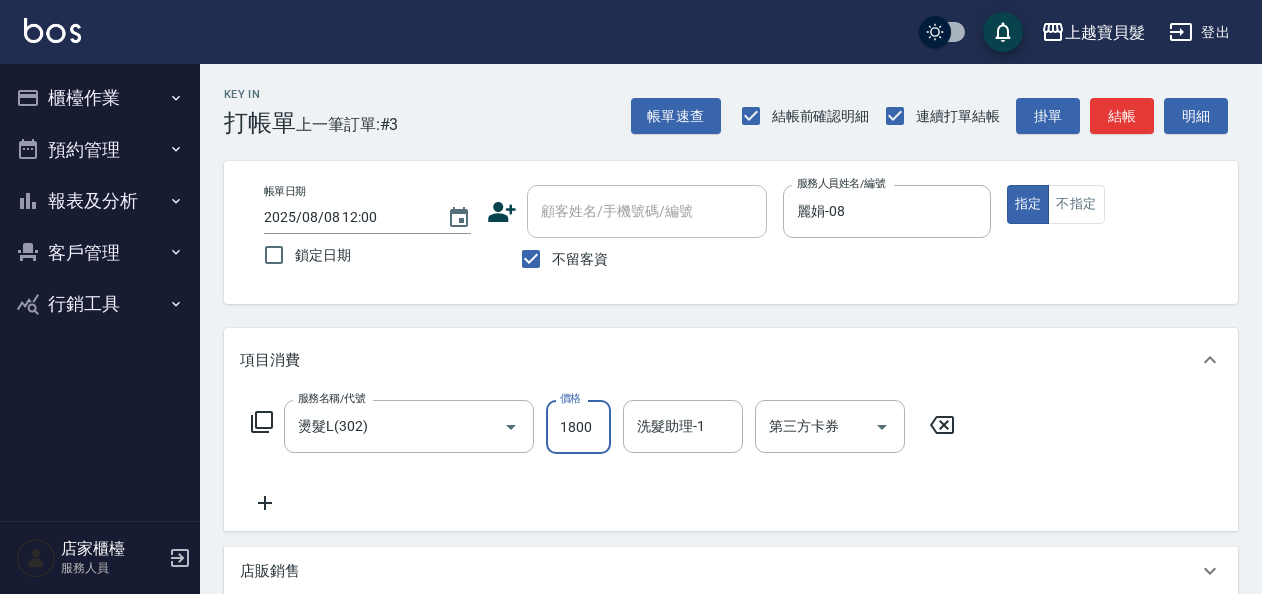 click on "1800" at bounding box center [578, 427] 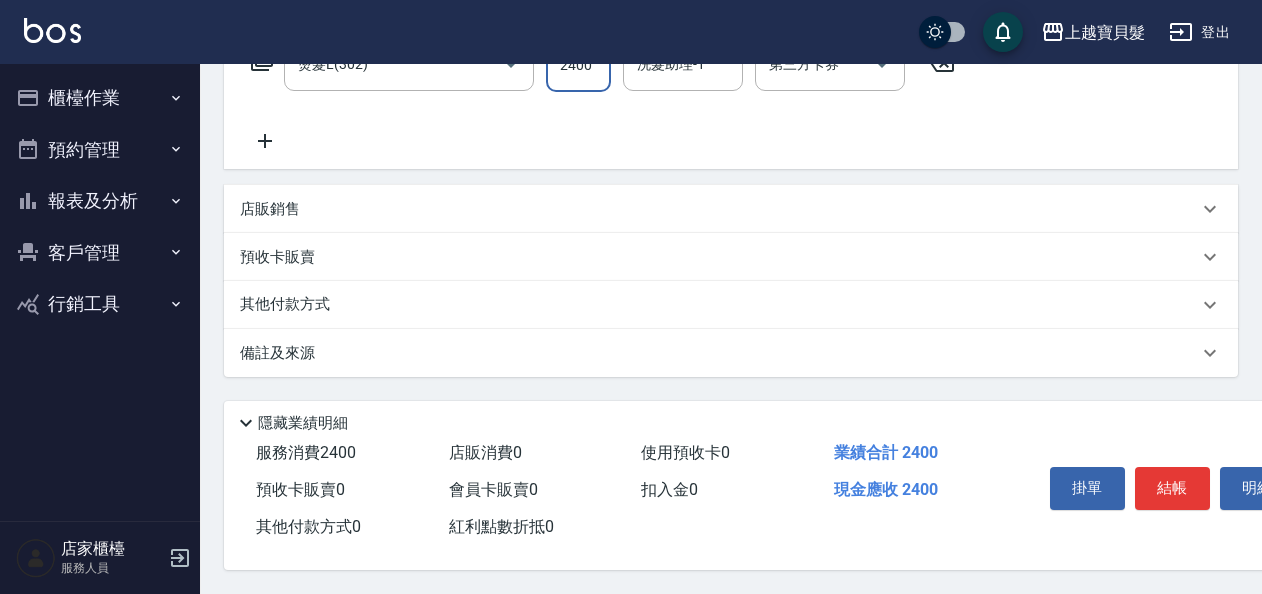 scroll, scrollTop: 369, scrollLeft: 0, axis: vertical 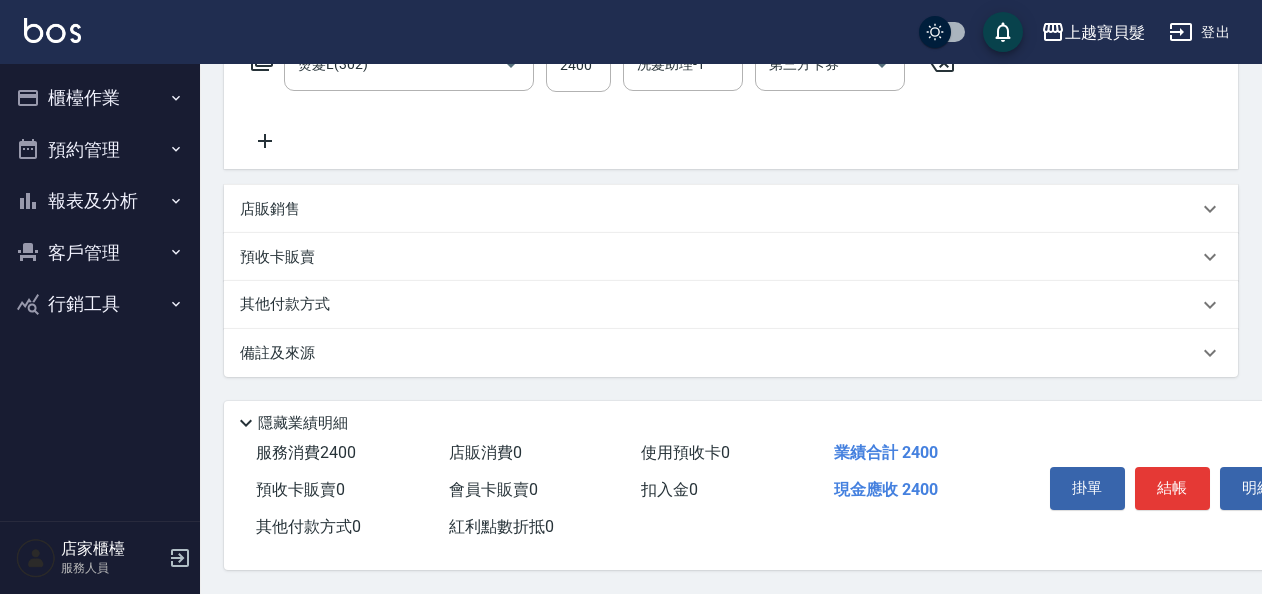 click on "店販銷售" at bounding box center (270, 209) 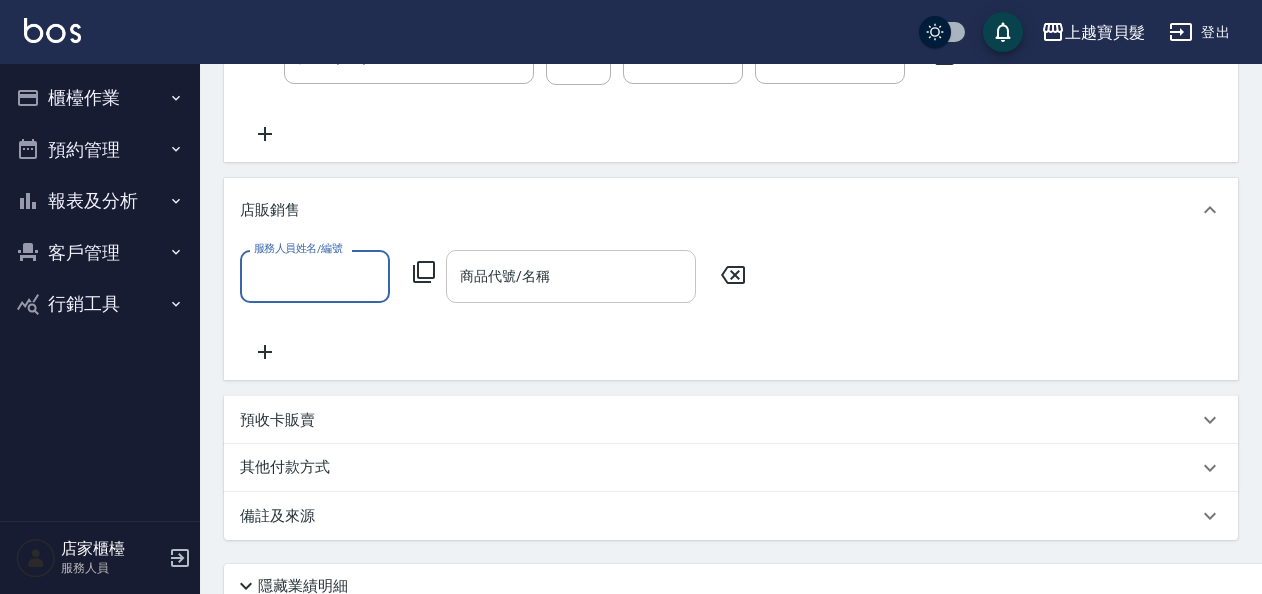 scroll, scrollTop: 0, scrollLeft: 0, axis: both 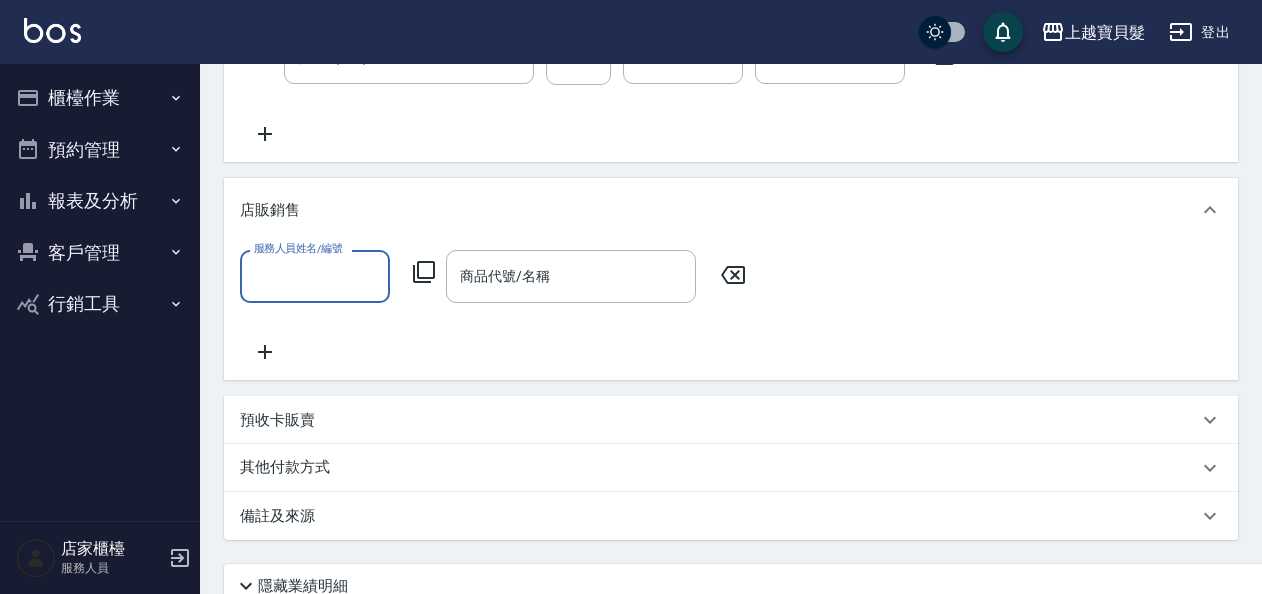 click on "服務人員姓名/編號" at bounding box center (315, 276) 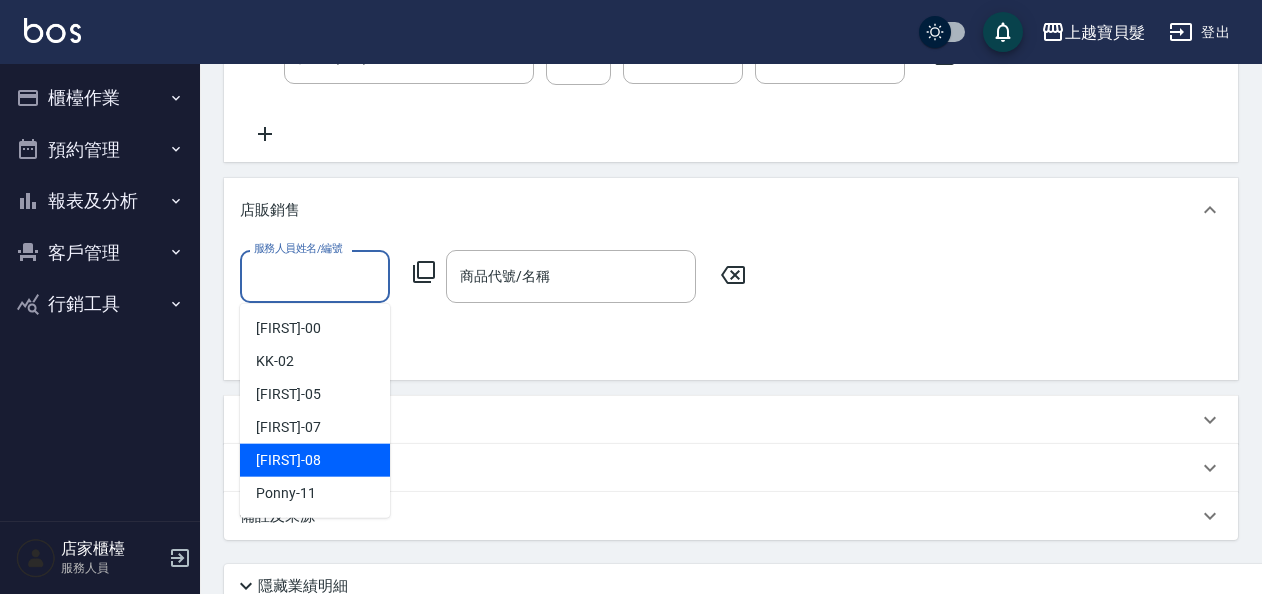drag, startPoint x: 325, startPoint y: 455, endPoint x: 385, endPoint y: 377, distance: 98.40732 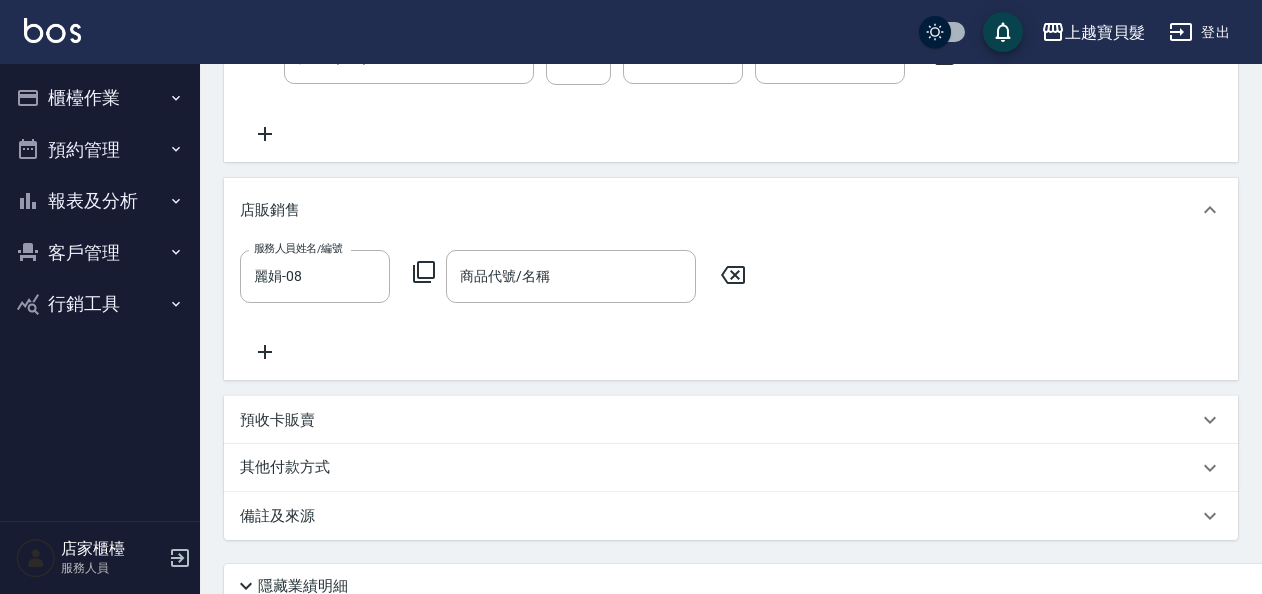 click 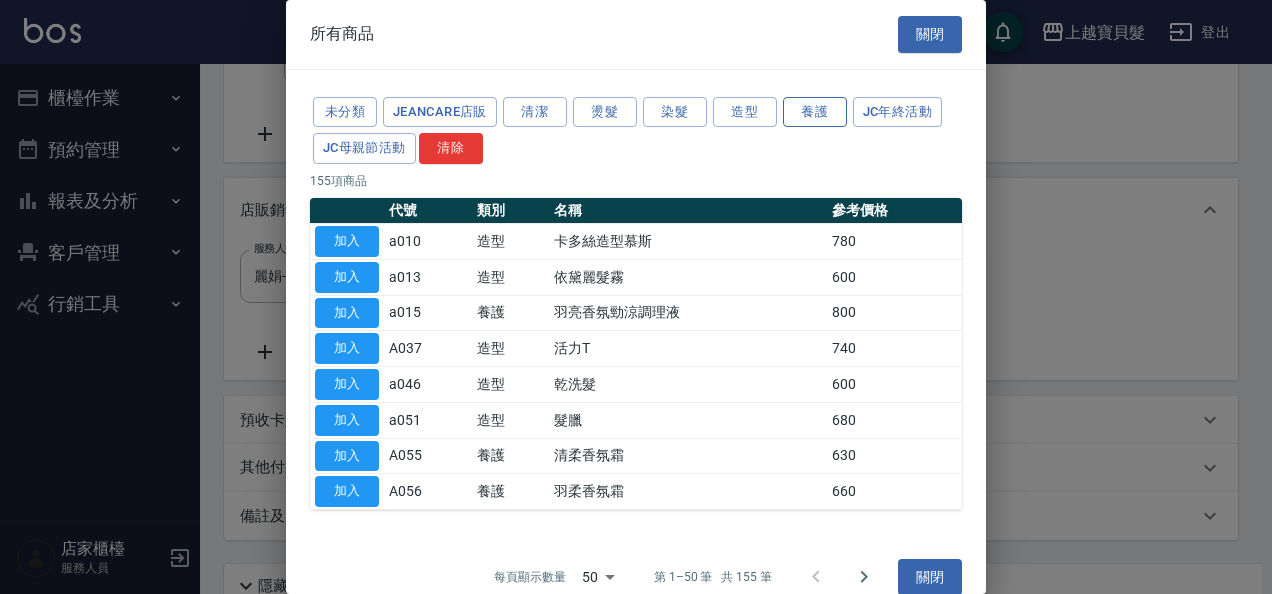 click on "養護" at bounding box center (815, 112) 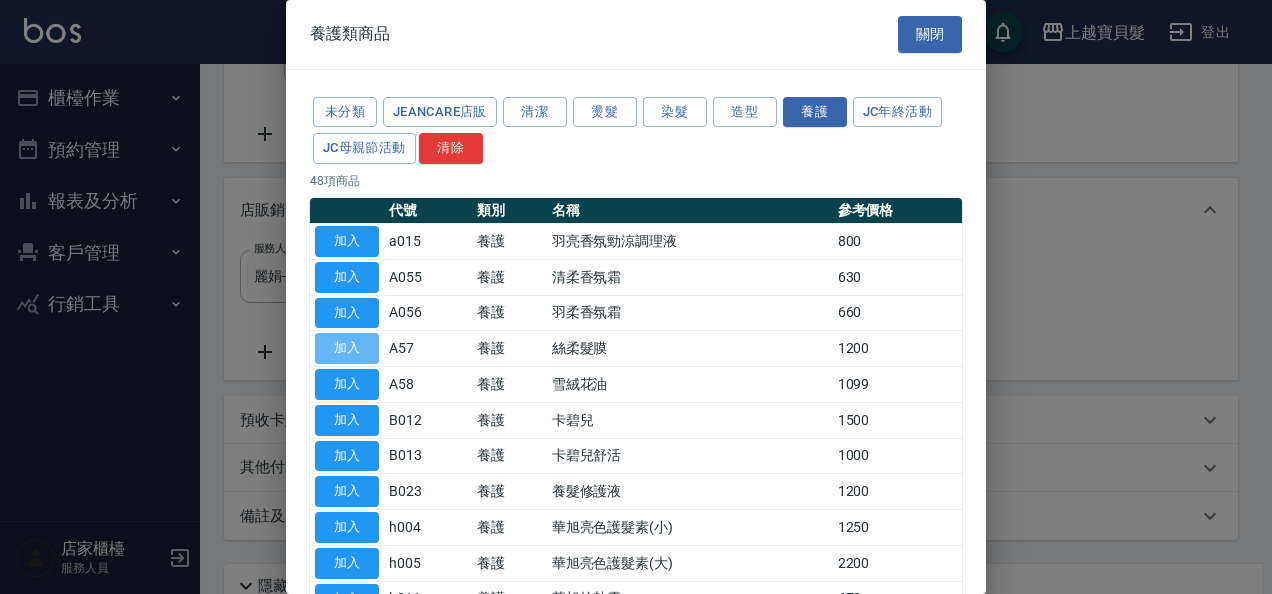 click on "加入" at bounding box center [347, 348] 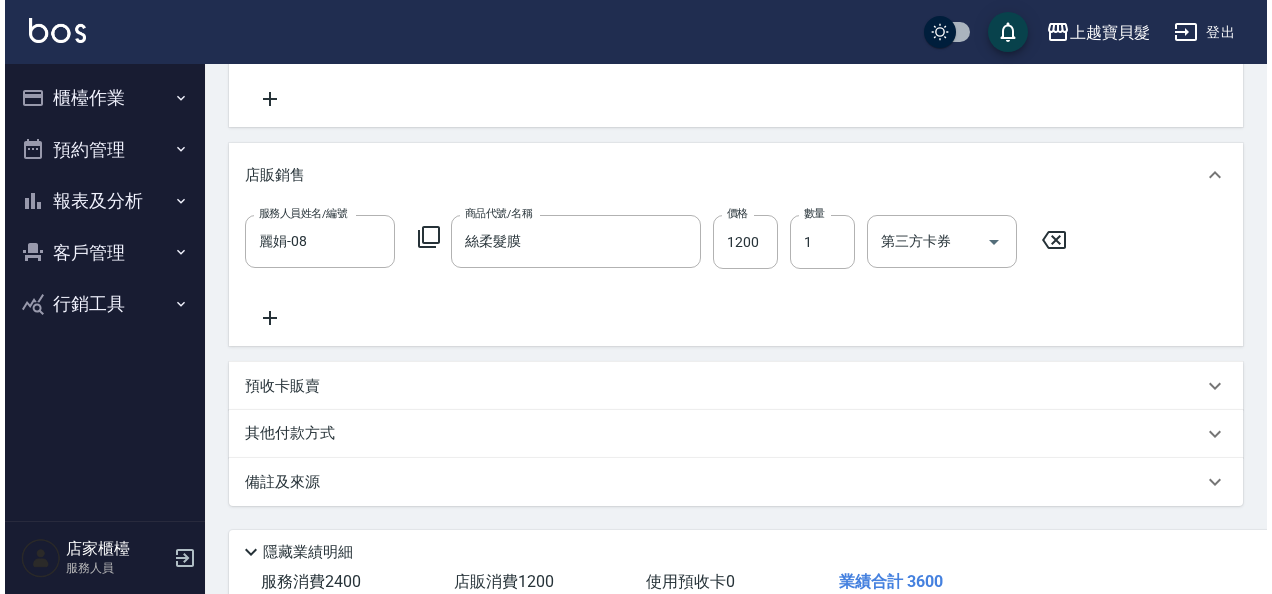 scroll, scrollTop: 540, scrollLeft: 0, axis: vertical 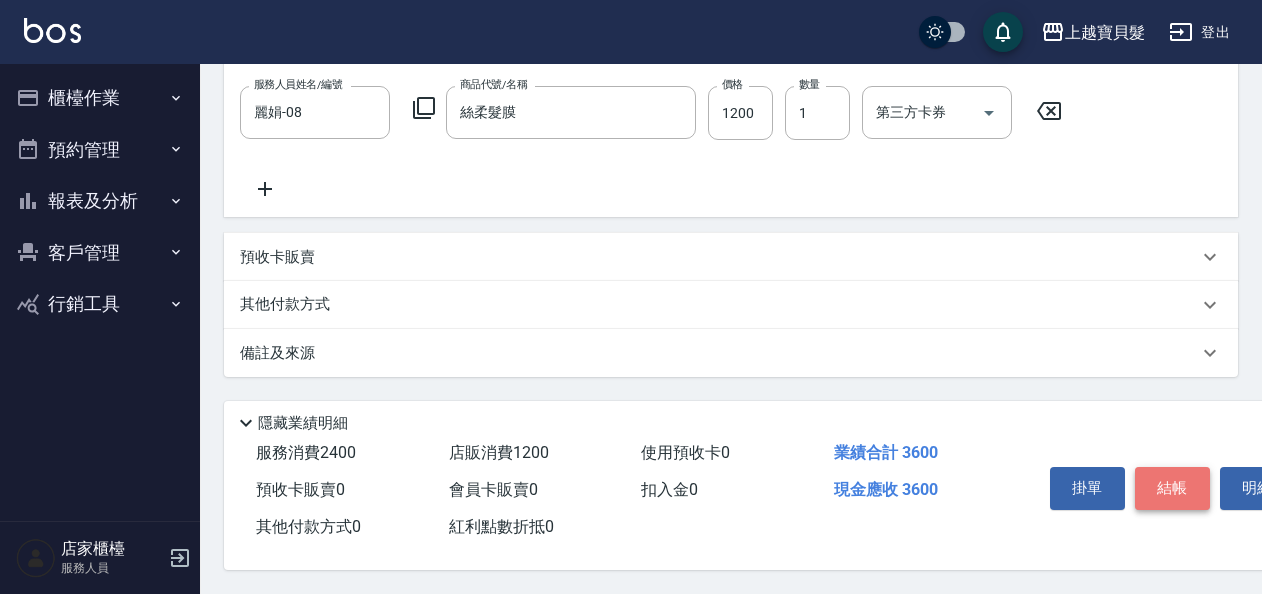 click on "結帳" at bounding box center (1172, 488) 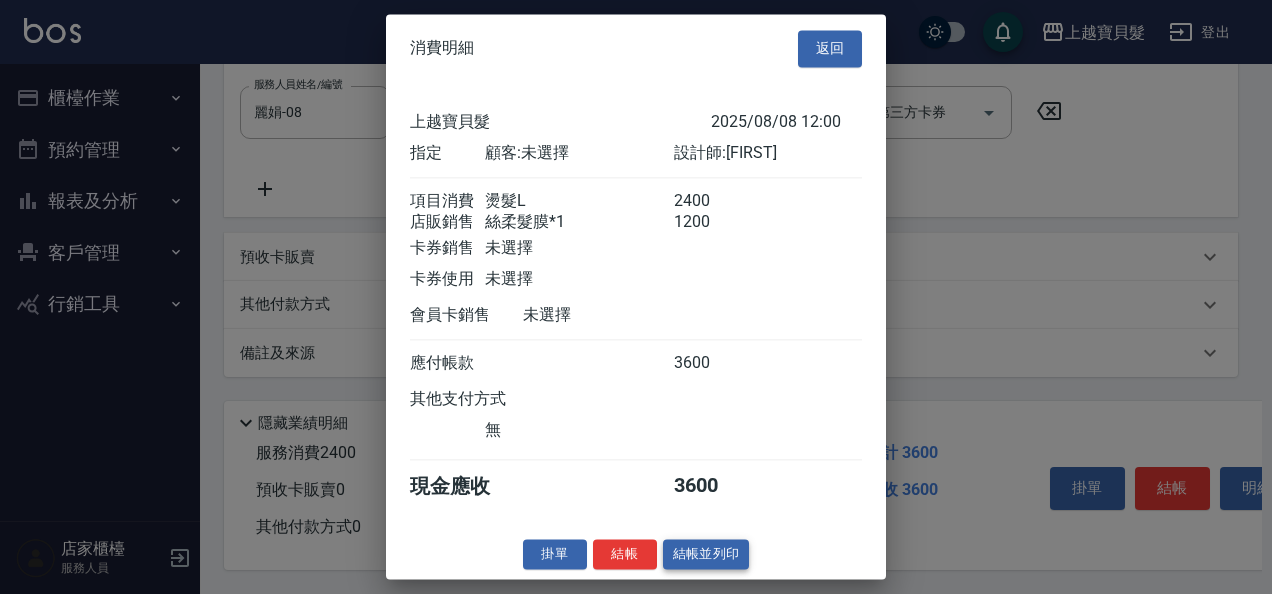 click on "結帳並列印" at bounding box center [706, 554] 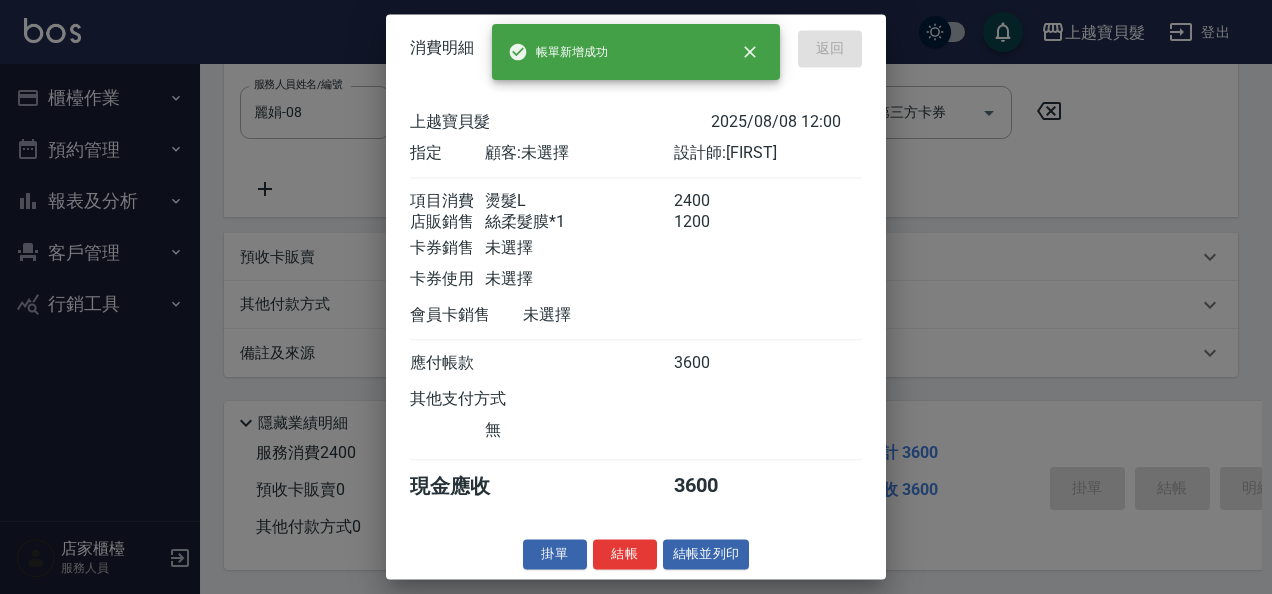 type 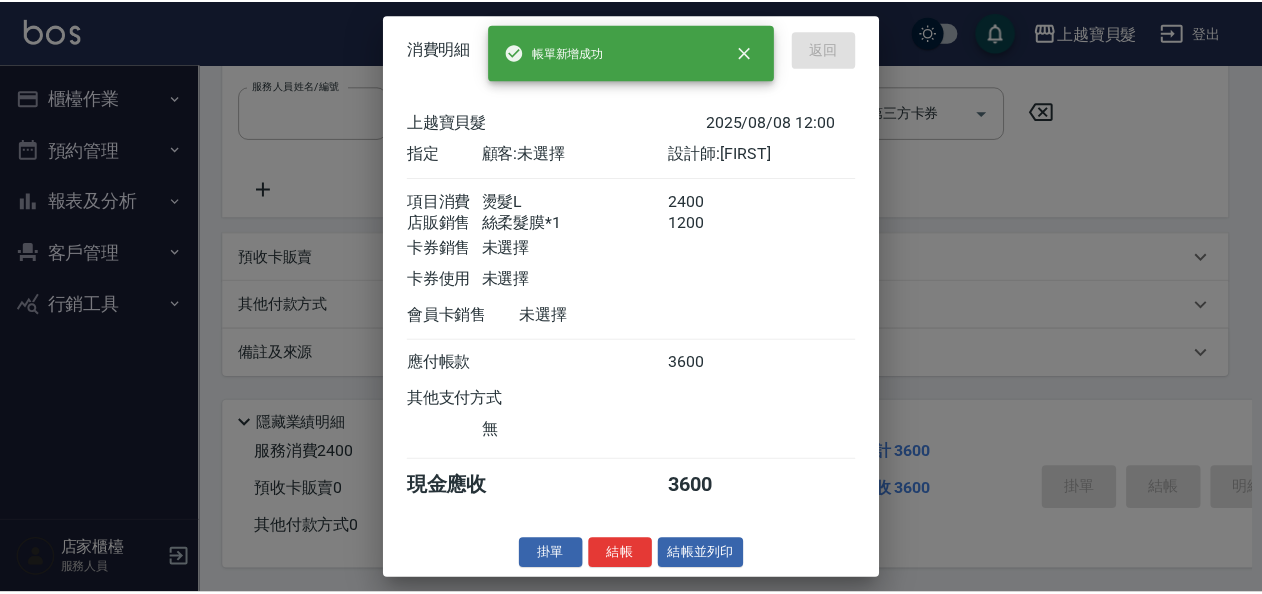 scroll, scrollTop: 0, scrollLeft: 0, axis: both 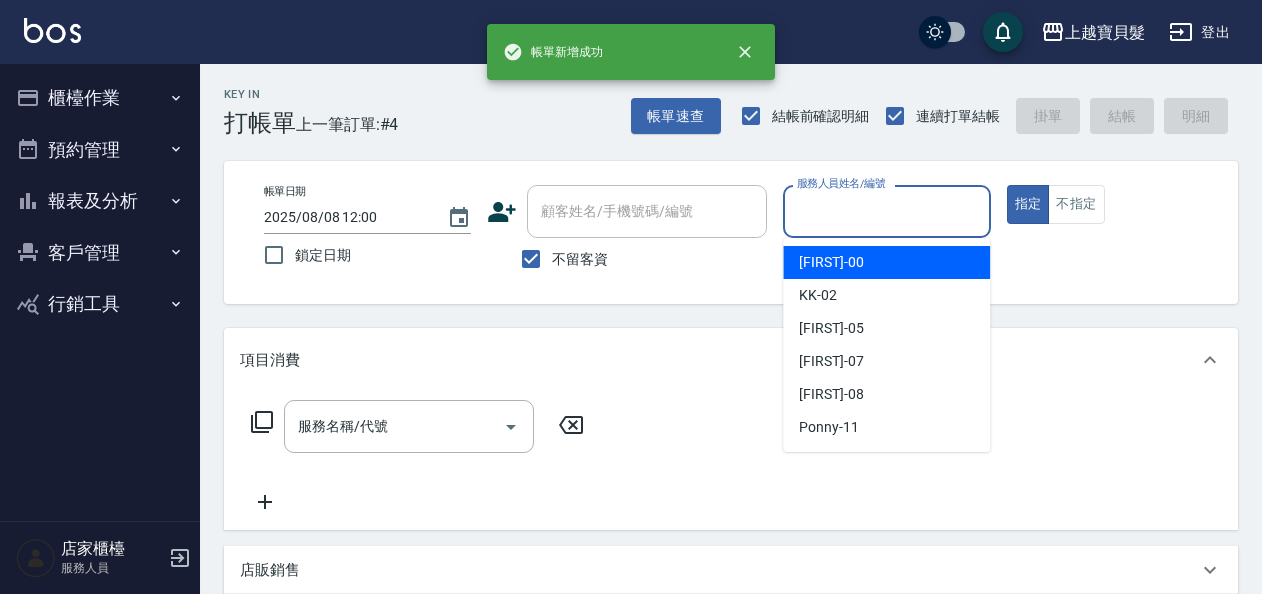 drag, startPoint x: 872, startPoint y: 210, endPoint x: 917, endPoint y: 408, distance: 203.04926 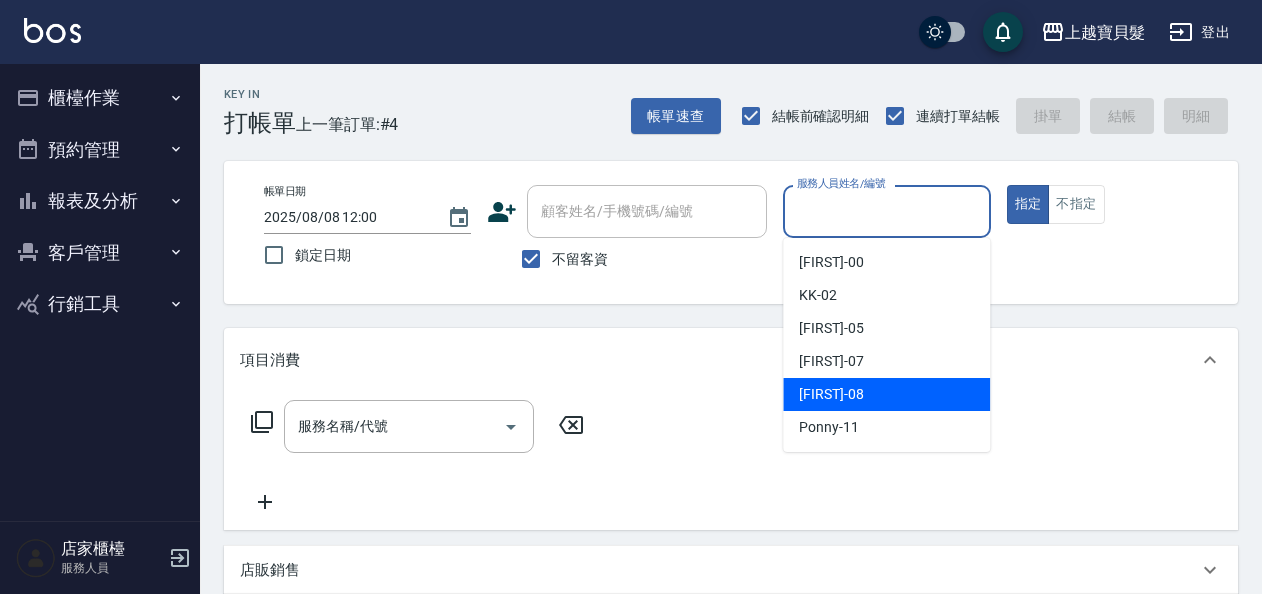 drag, startPoint x: 863, startPoint y: 382, endPoint x: 470, endPoint y: 388, distance: 393.0458 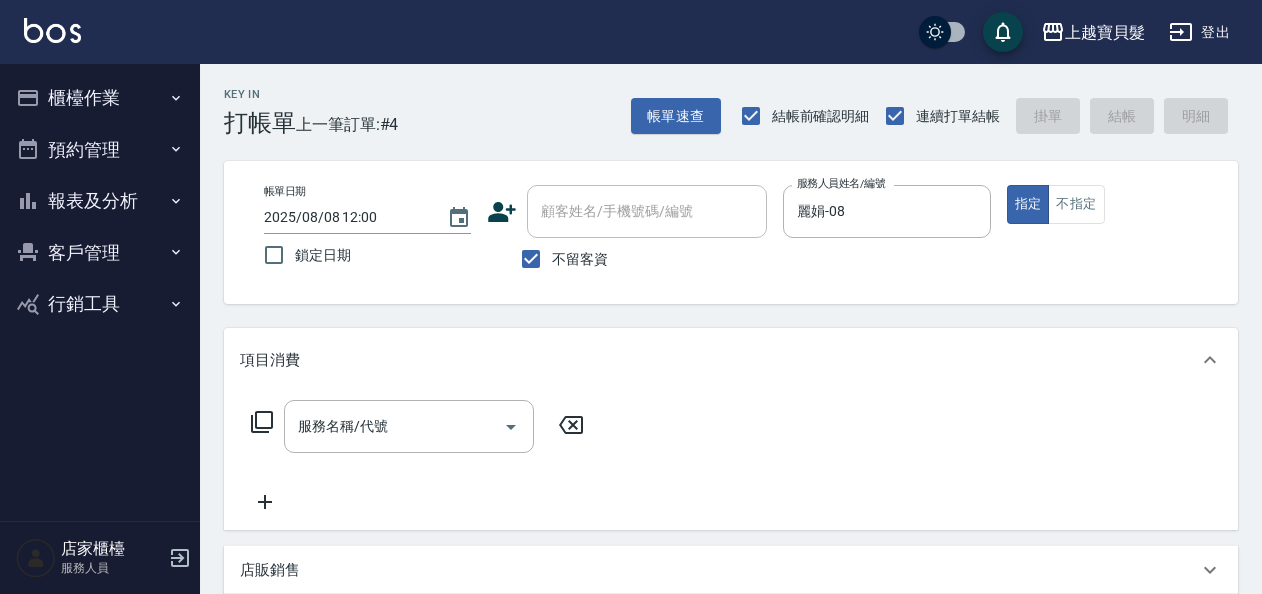 click on "服務名稱/代號 服務名稱/代號" at bounding box center [418, 426] 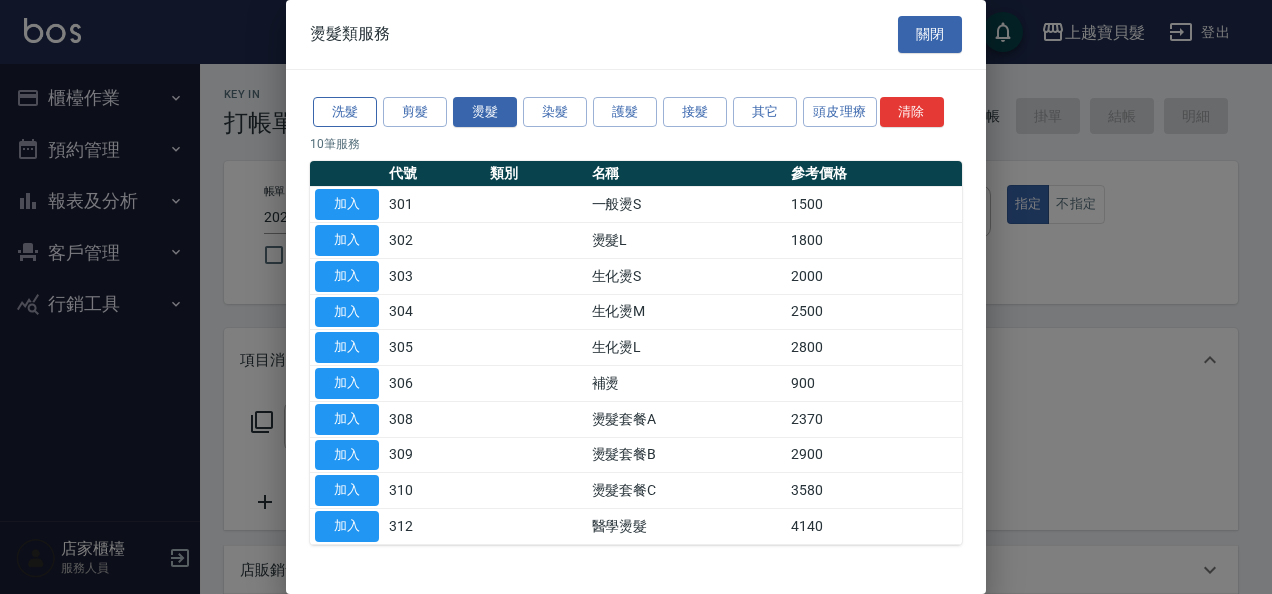 click on "洗髮" at bounding box center (345, 112) 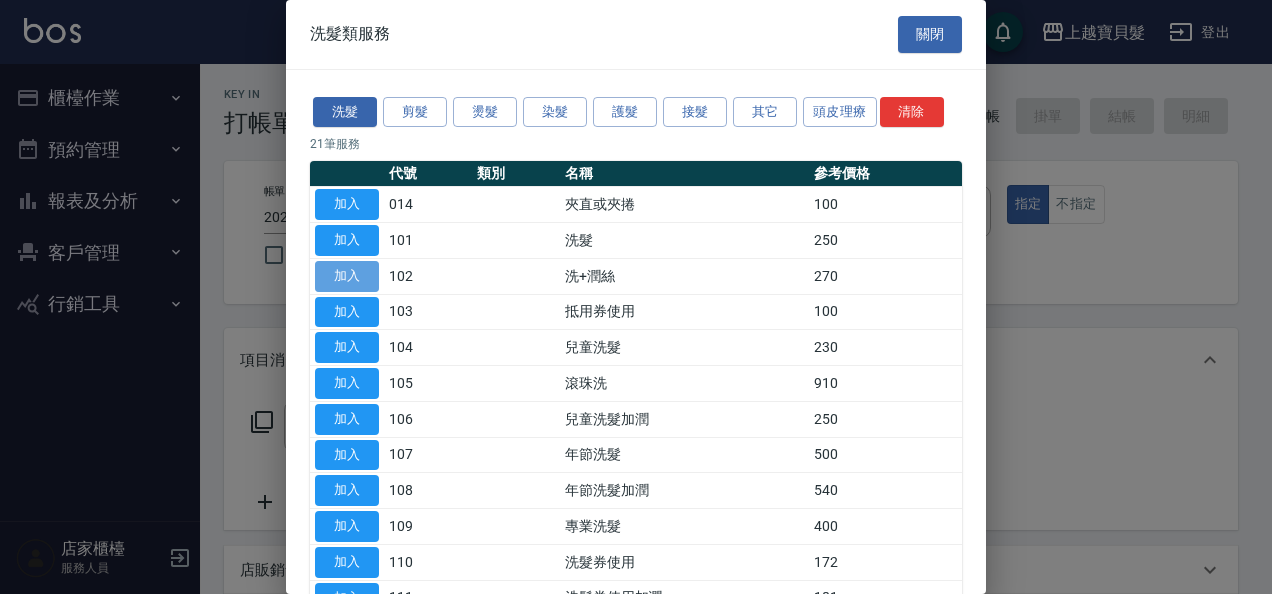 click on "加入" at bounding box center [347, 276] 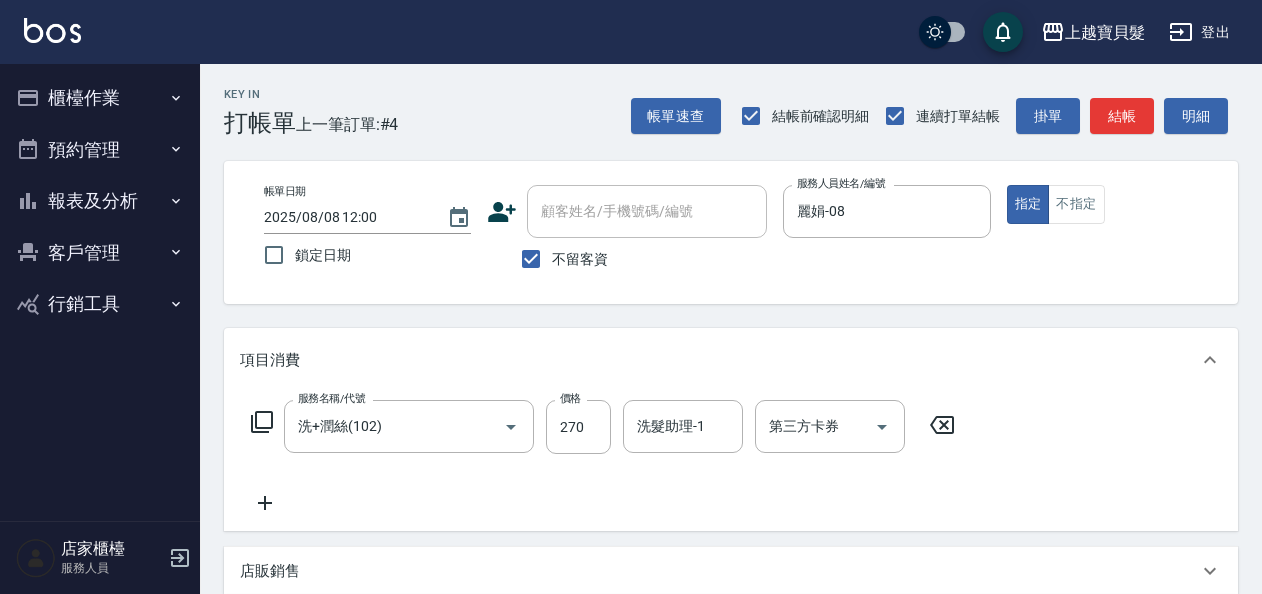 click 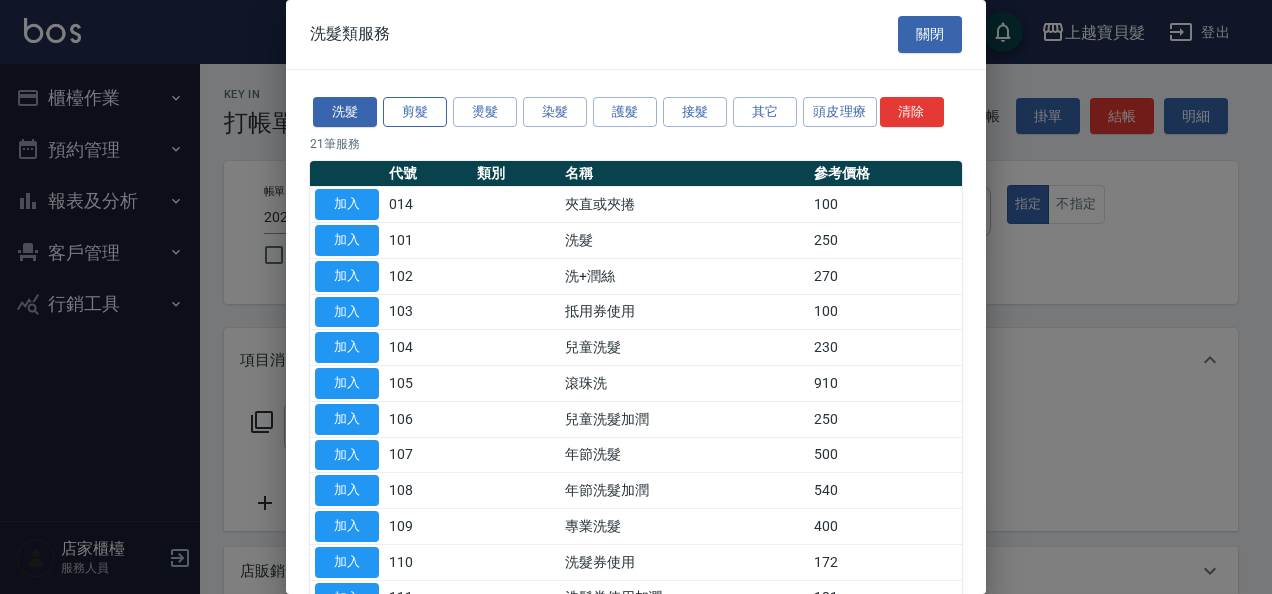 click on "剪髮" at bounding box center (415, 112) 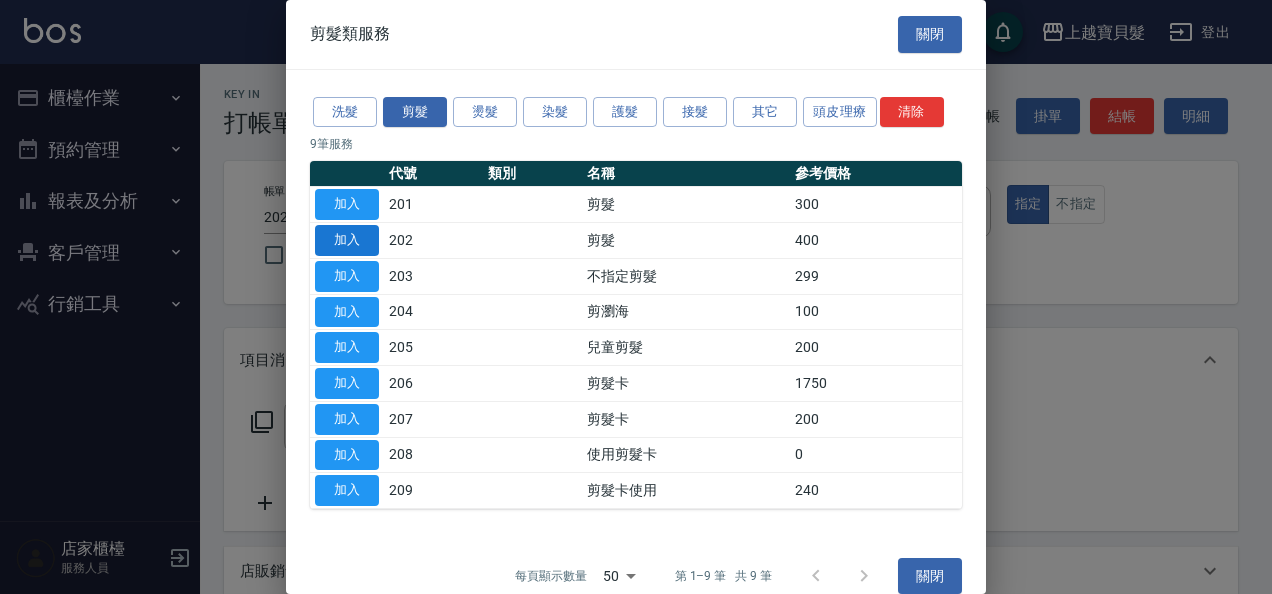 click on "加入" at bounding box center (347, 240) 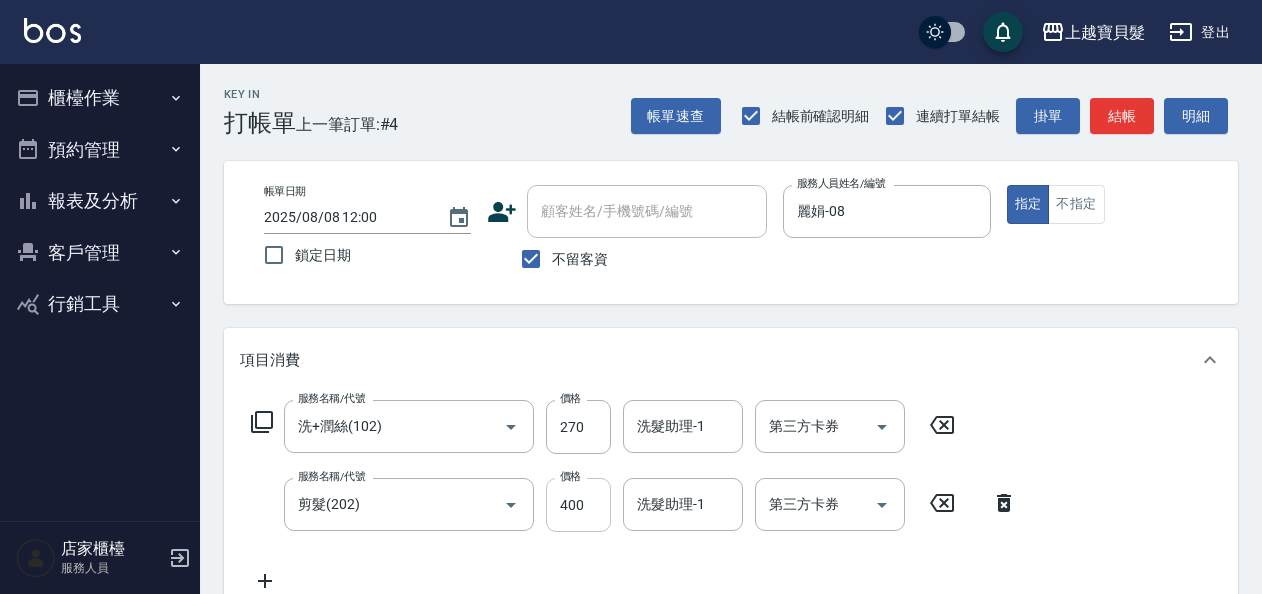 click on "400" at bounding box center [578, 505] 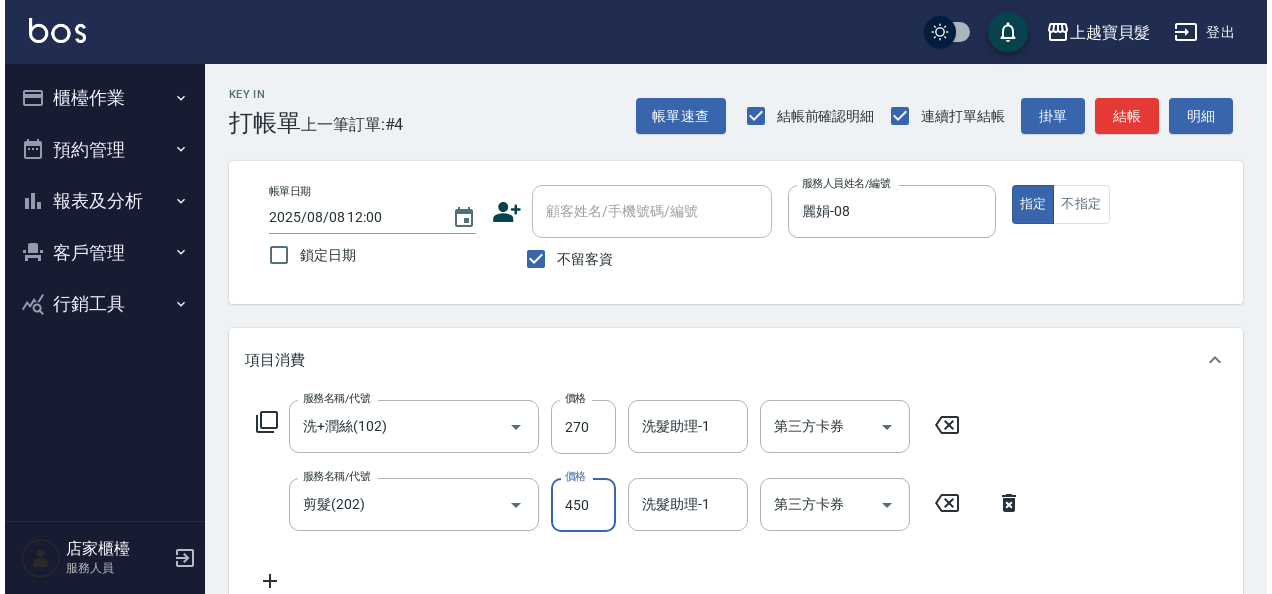 scroll, scrollTop: 447, scrollLeft: 0, axis: vertical 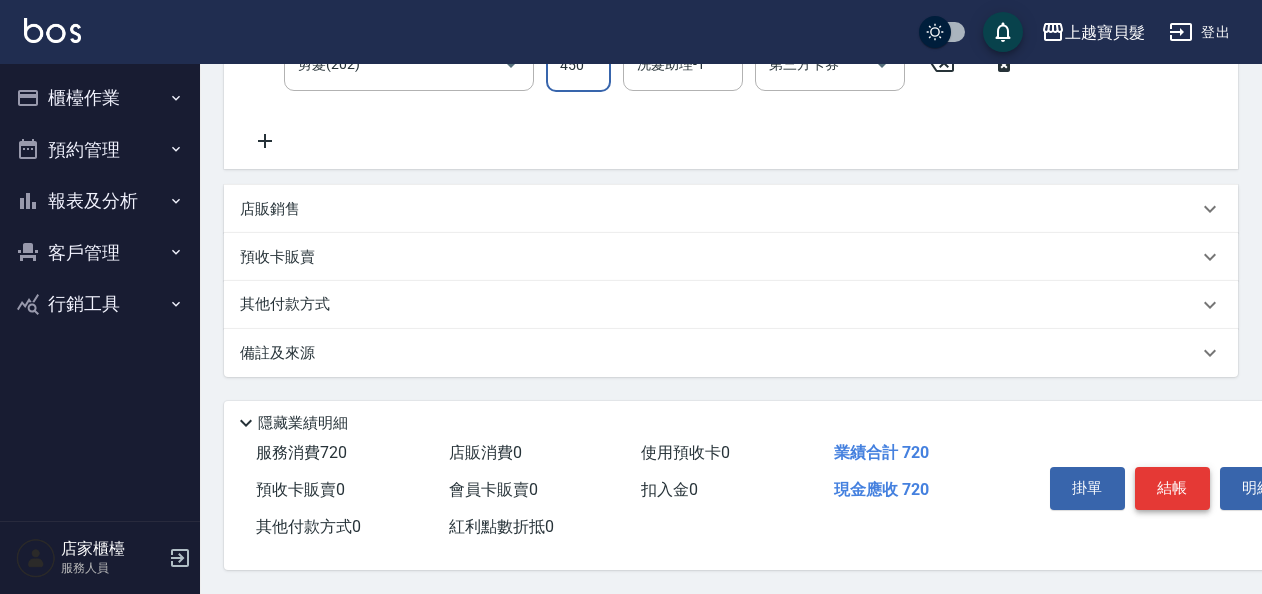 type on "450" 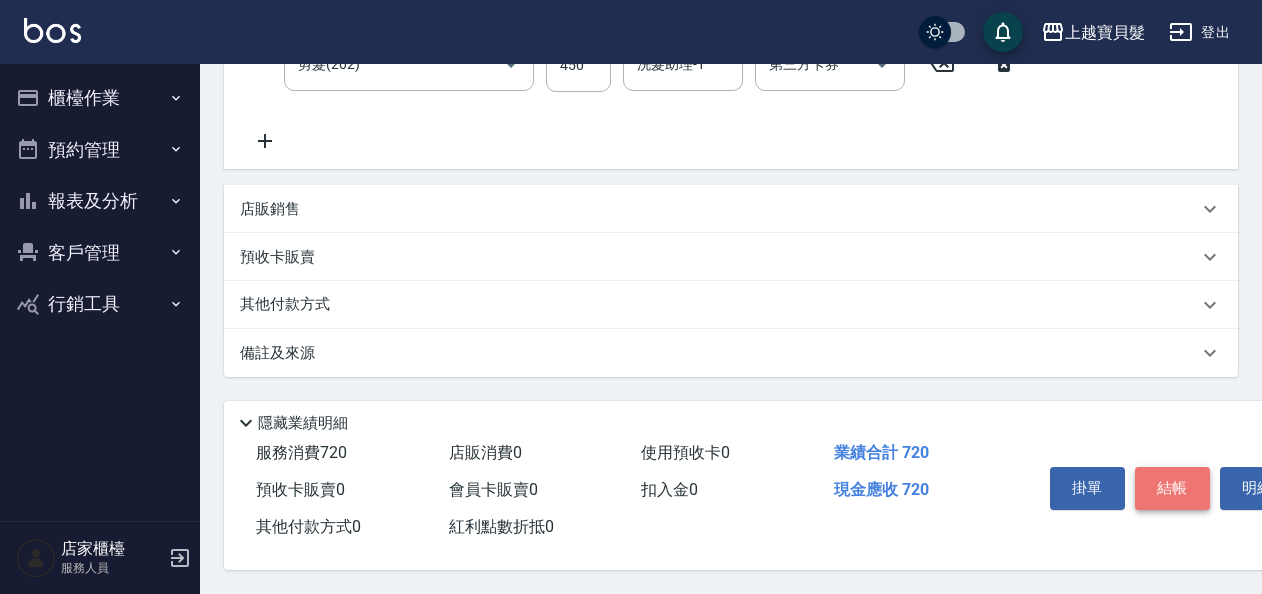 click on "結帳" at bounding box center (1172, 488) 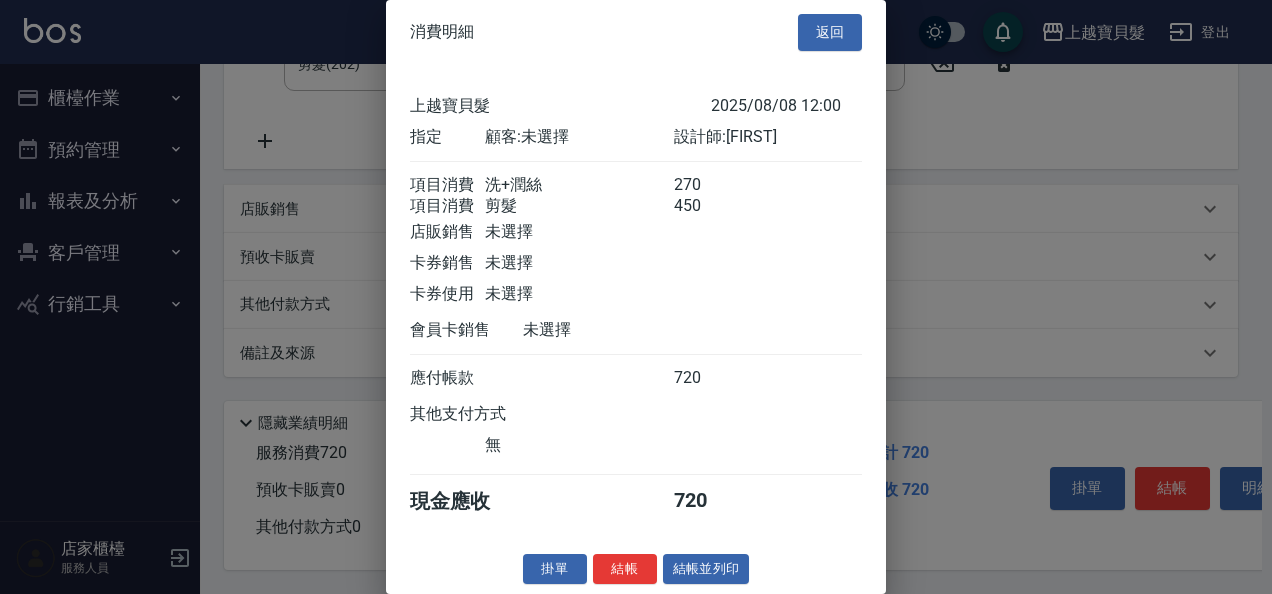 scroll, scrollTop: 28, scrollLeft: 0, axis: vertical 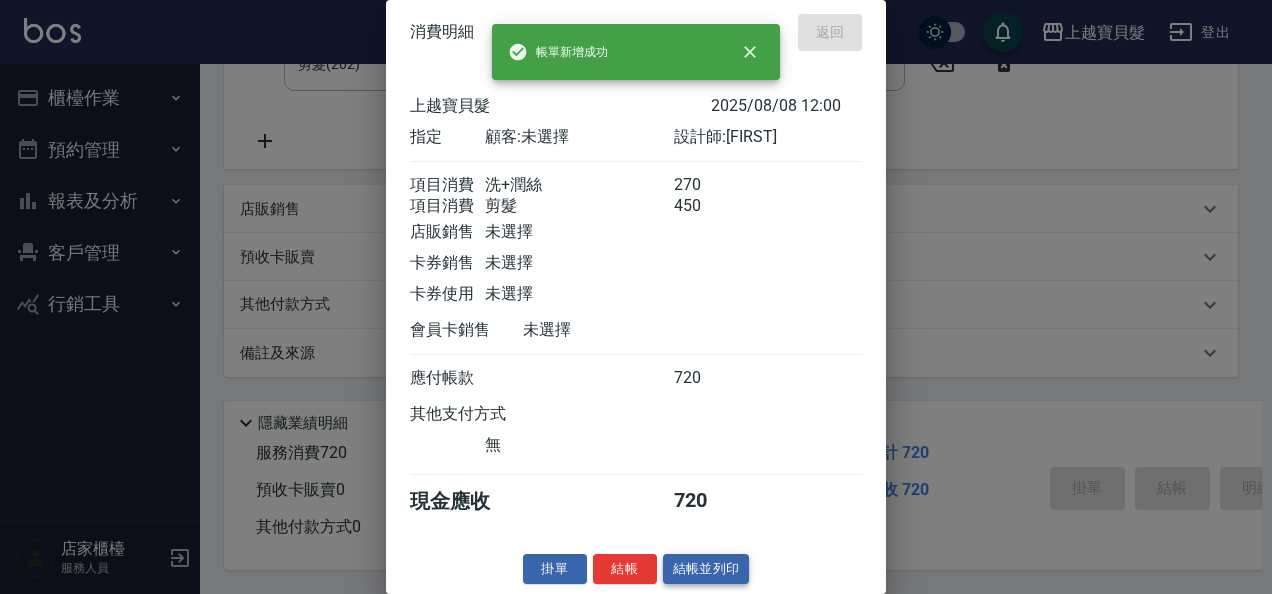 type on "2025/08/08 12:01" 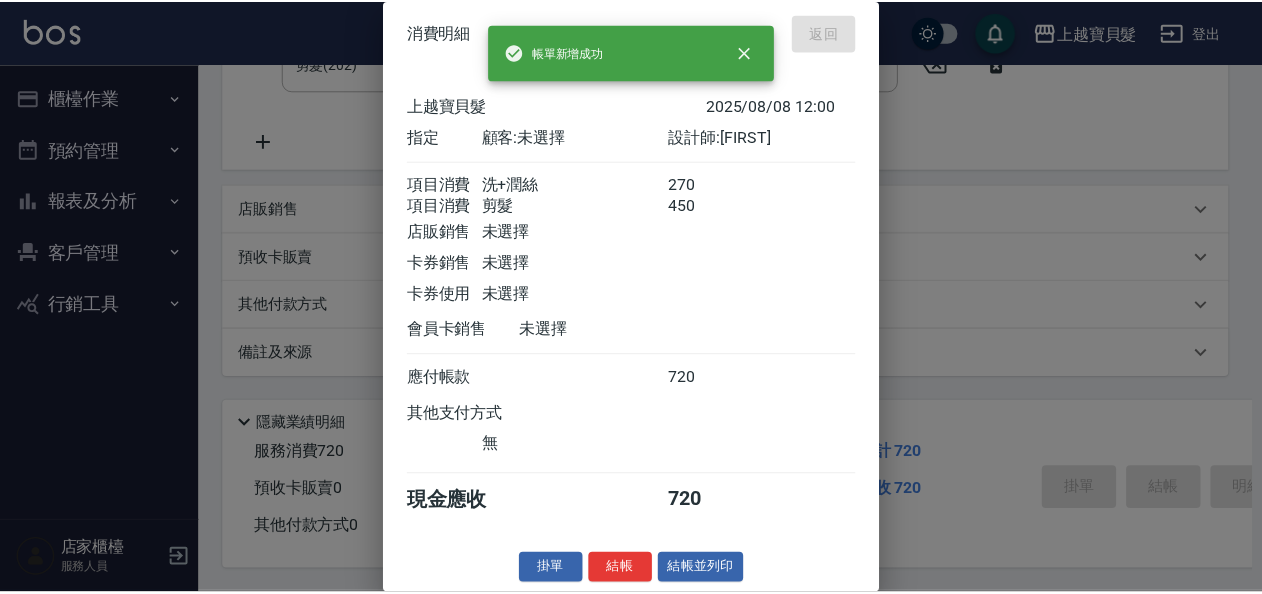 scroll, scrollTop: 0, scrollLeft: 0, axis: both 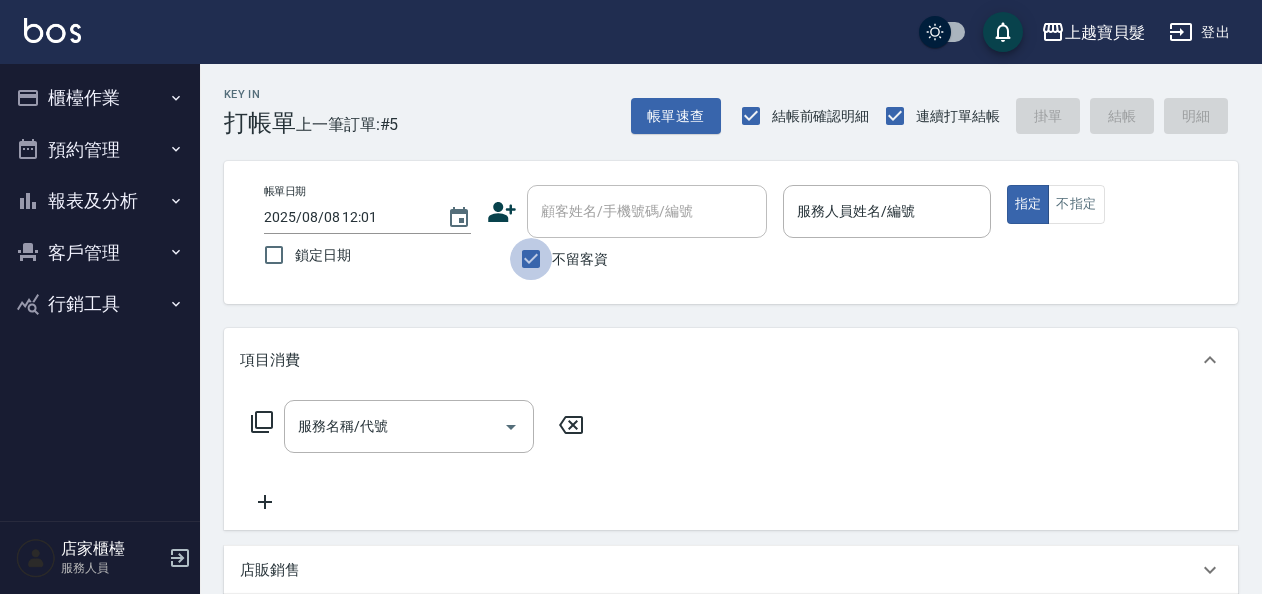 click on "不留客資" at bounding box center (531, 259) 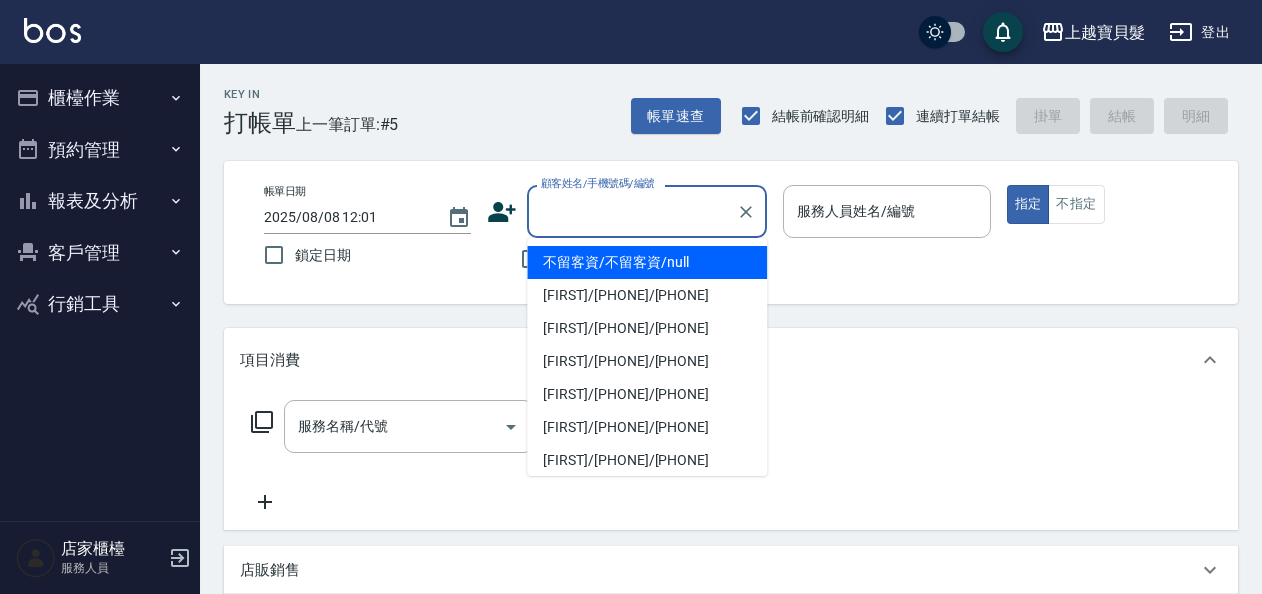 click on "顧客姓名/手機號碼/編號" at bounding box center [632, 211] 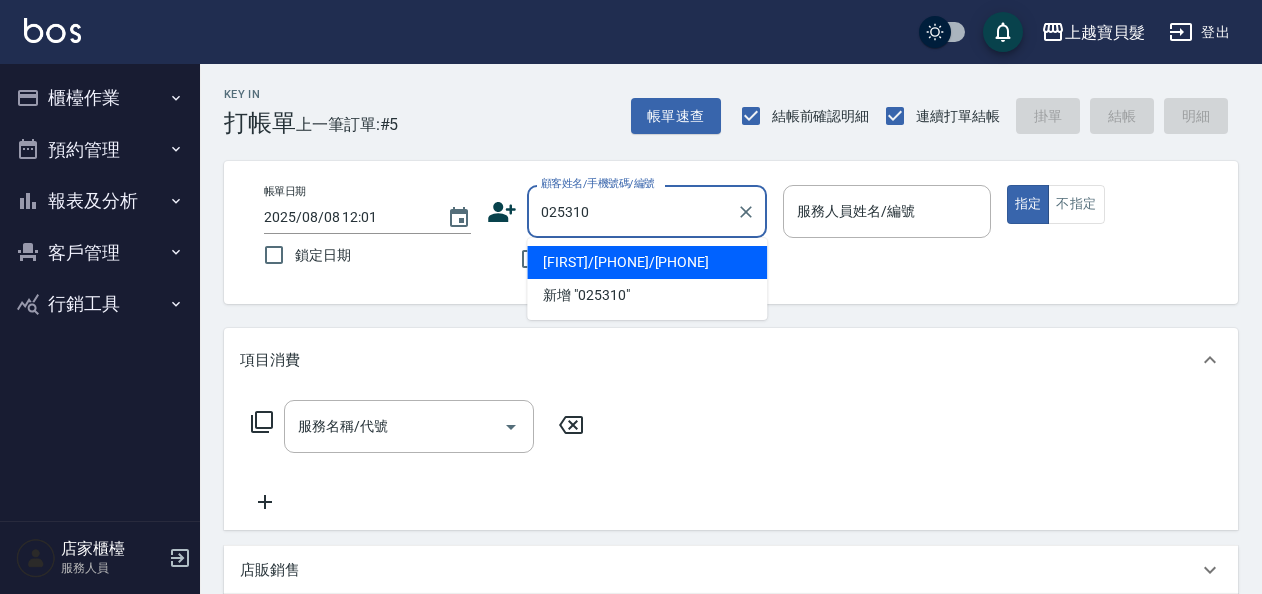 click on "[FIRST]/[PHONE]/[PHONE]" at bounding box center (647, 262) 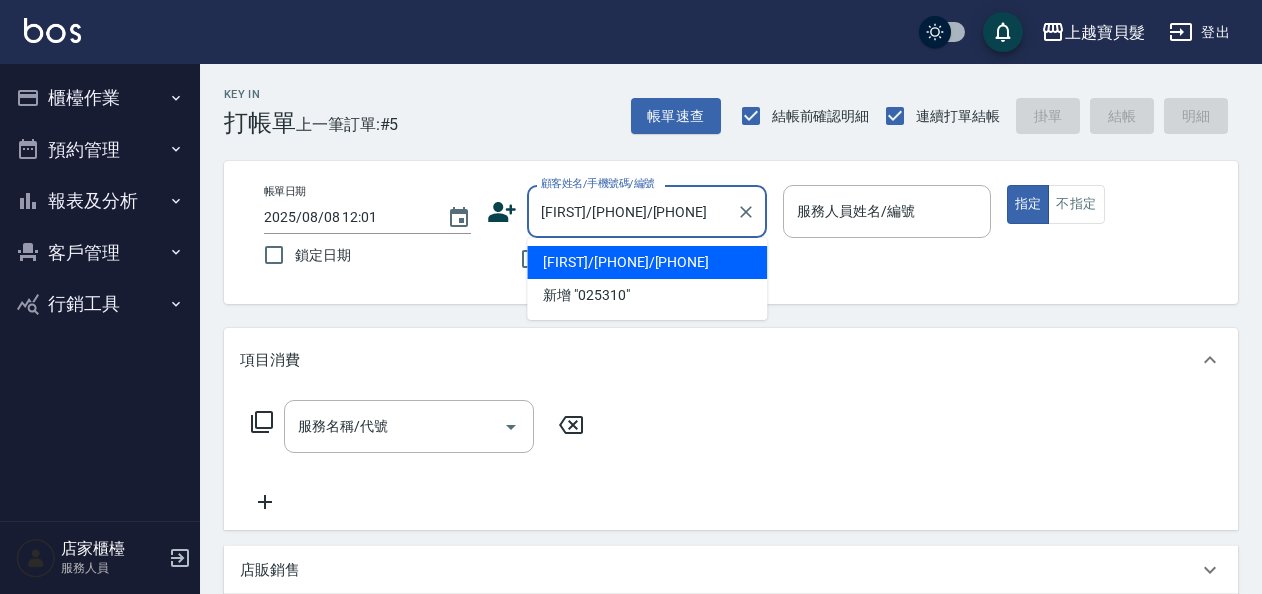 type on "麗娟-08" 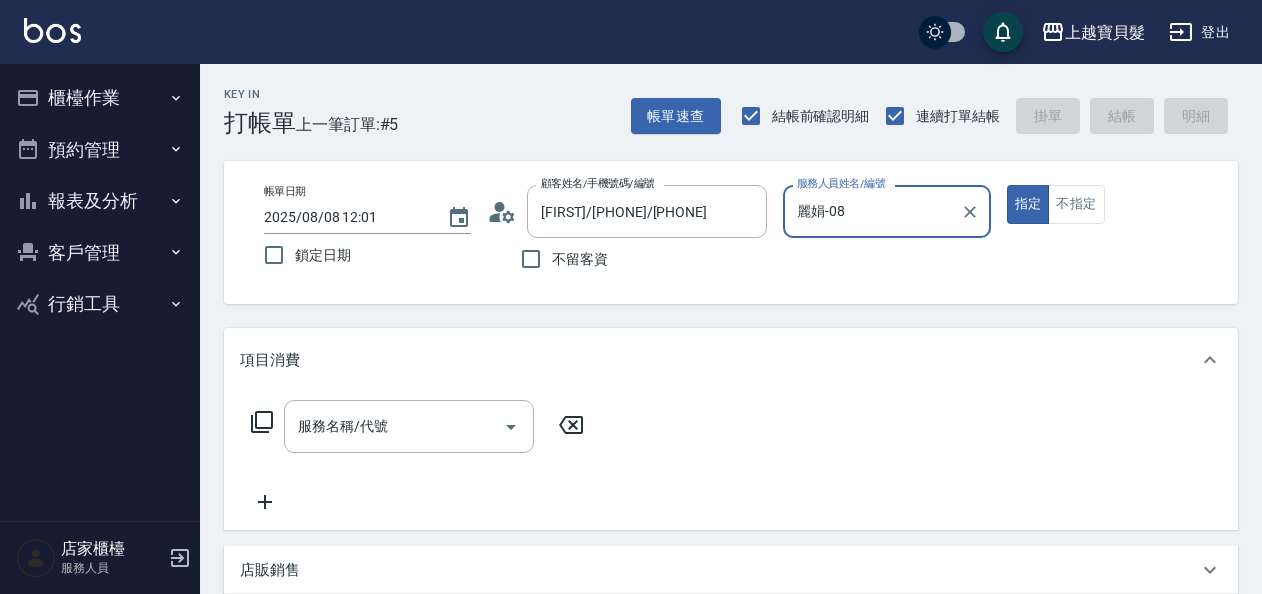 click 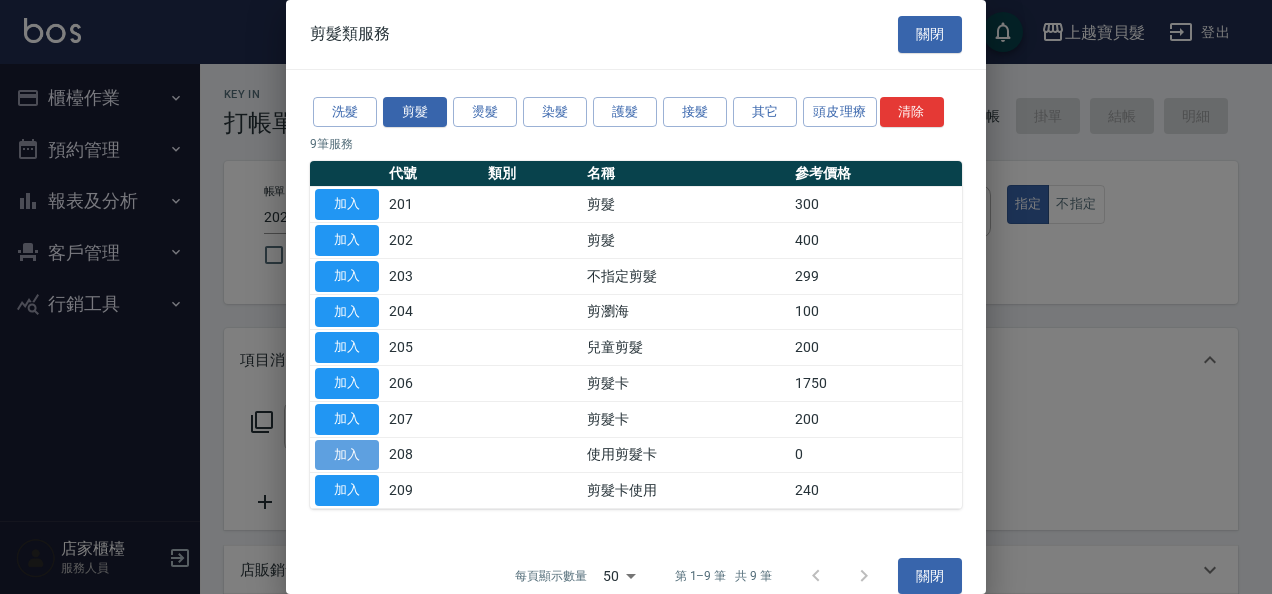 click on "加入" at bounding box center (347, 455) 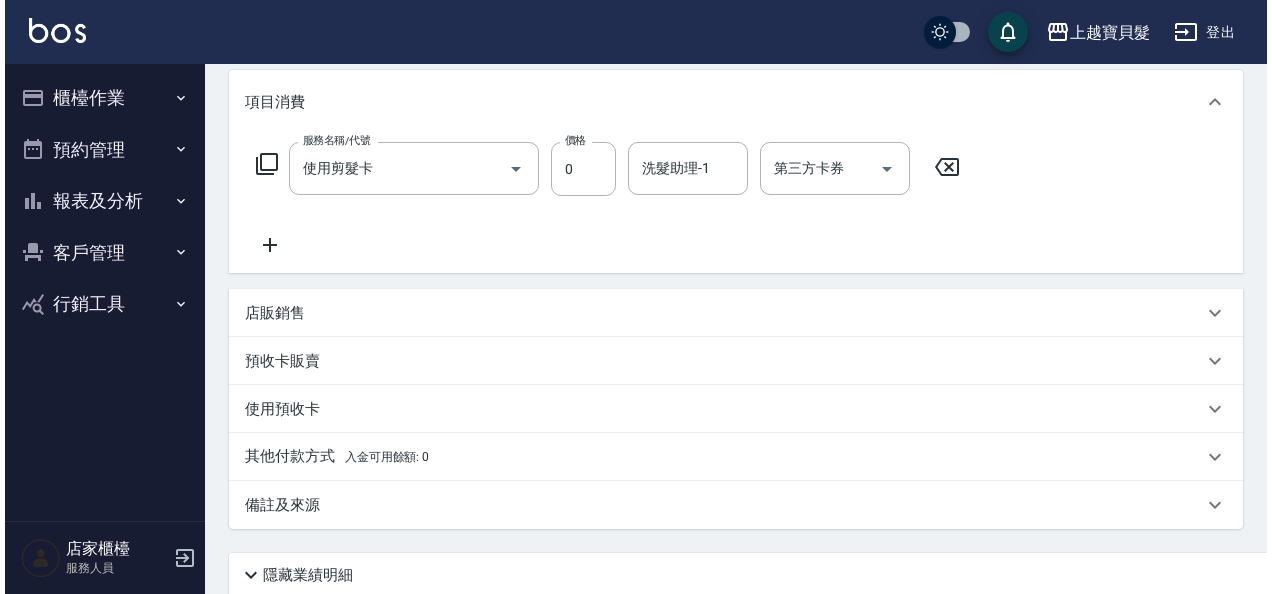 scroll, scrollTop: 400, scrollLeft: 0, axis: vertical 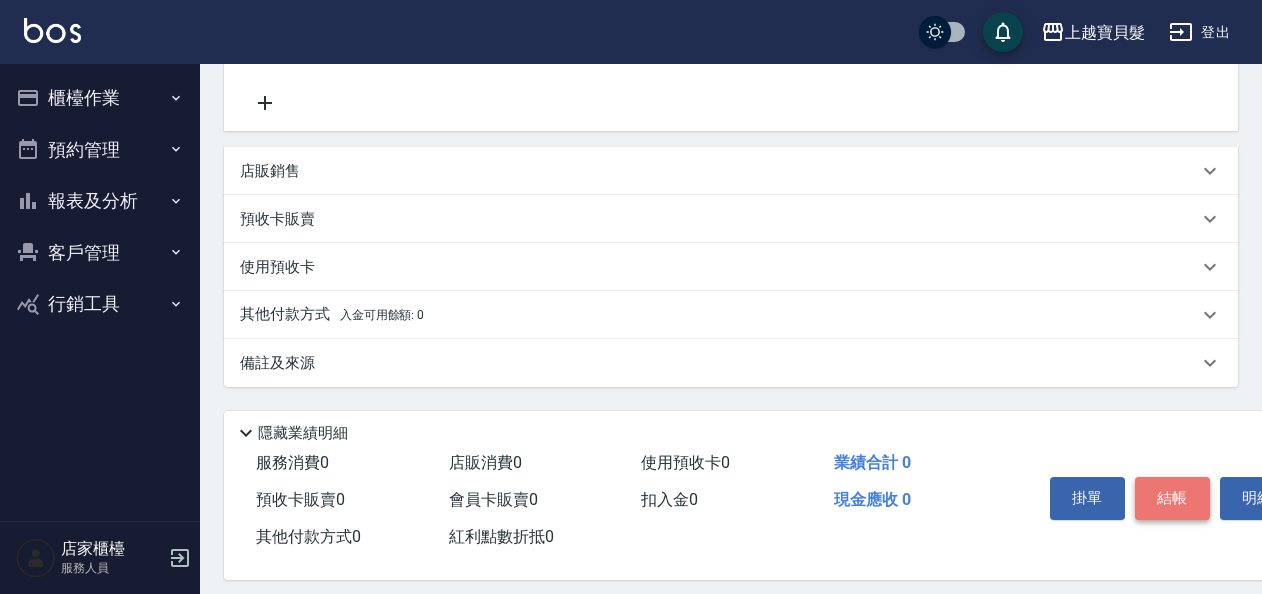 click on "結帳" at bounding box center (1172, 498) 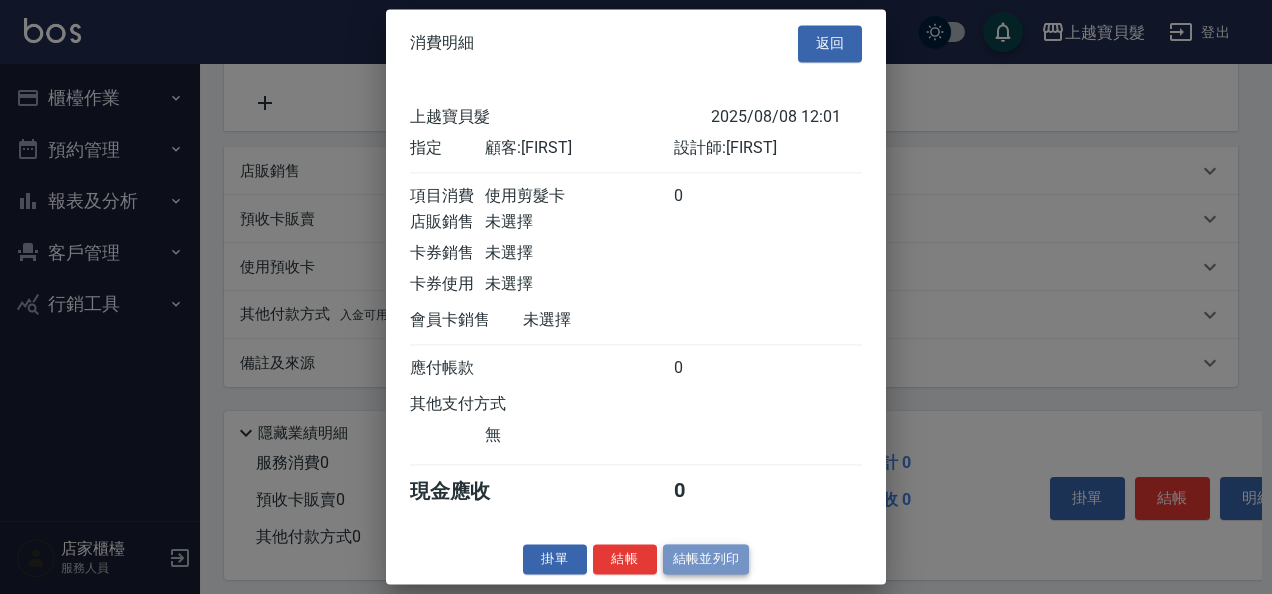 click on "結帳並列印" at bounding box center (706, 559) 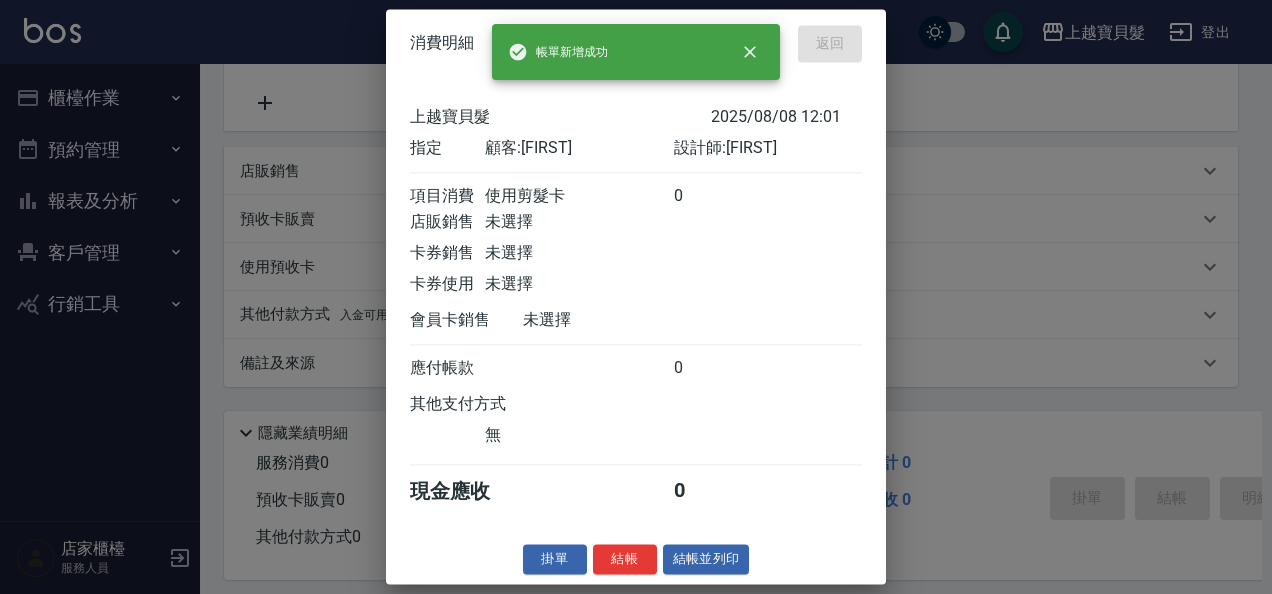type 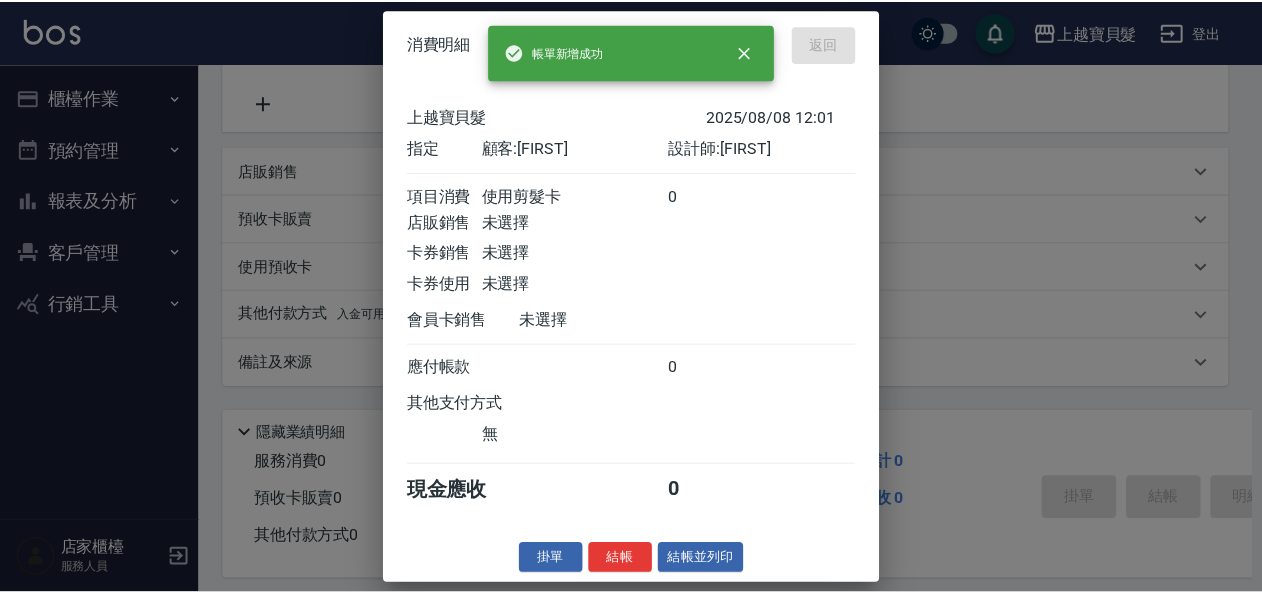 scroll, scrollTop: 0, scrollLeft: 0, axis: both 